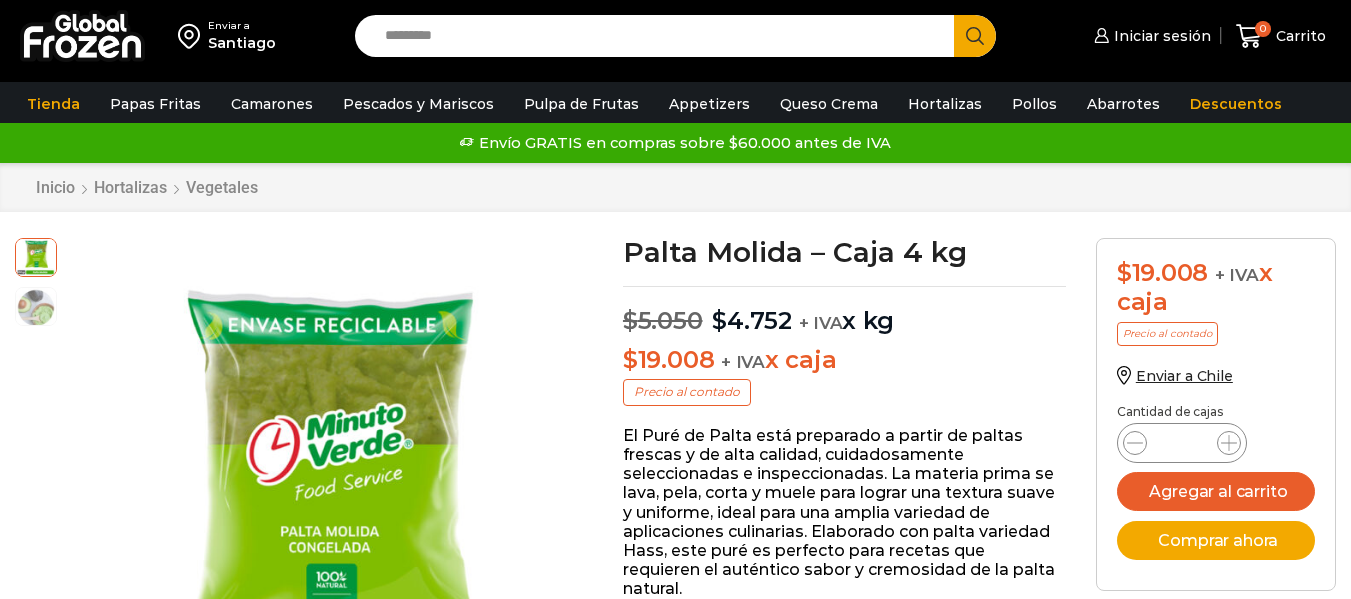 scroll, scrollTop: 0, scrollLeft: 0, axis: both 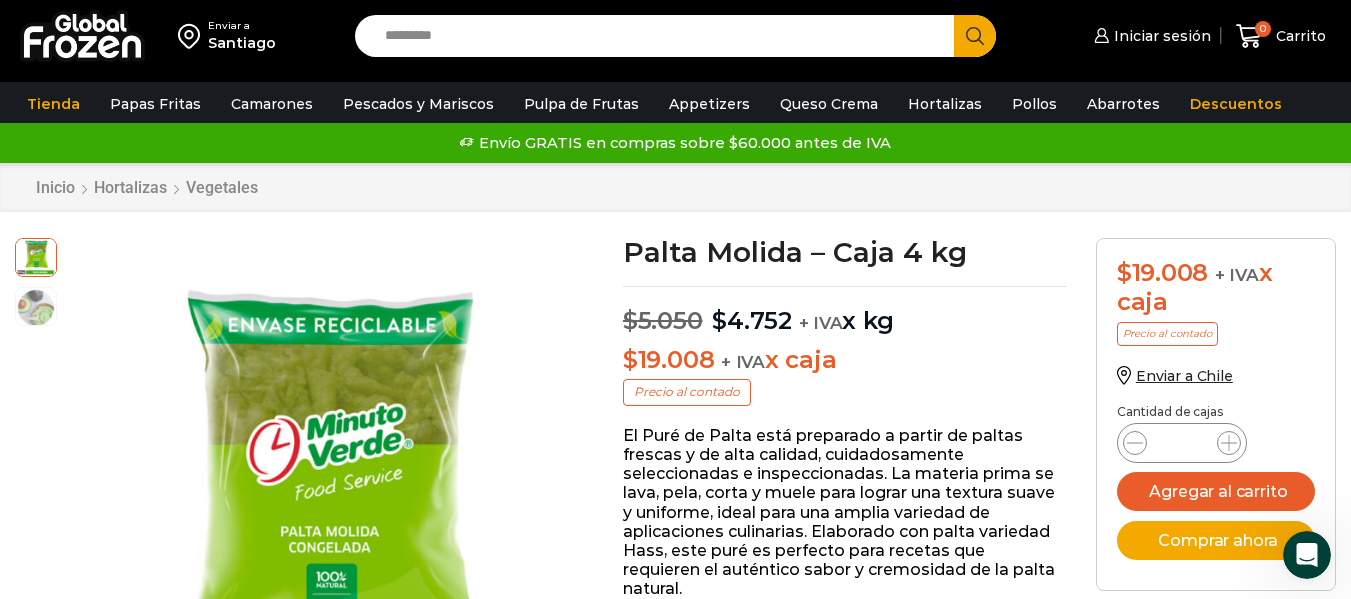 click 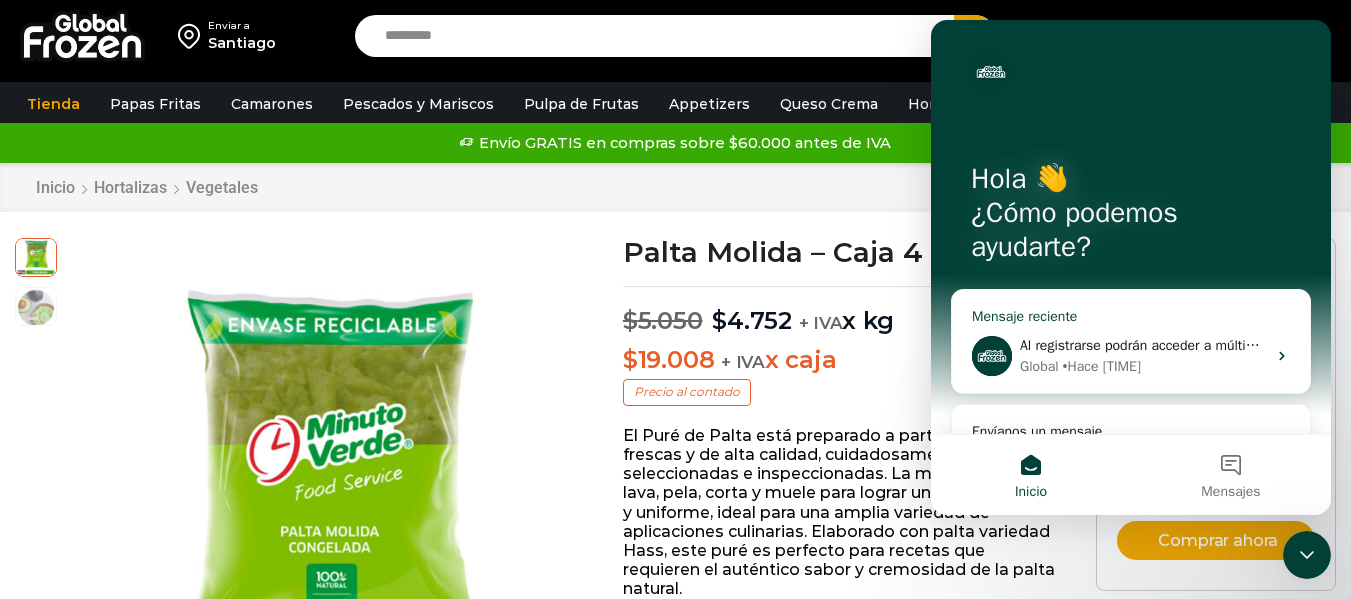 click on "Al registrarse podrán acceder a múltiples beneficios como: ✅ Revisar todo el catálogo con precios actualizados ✅ Elegir el día de despacho según su comuna ✅ Ofertas especiales del día o la semana ✅ ¡Y un cupón de 10% de descuento en su primera compra online! 🎁 ⚠️ El cupón no es acumulable con otras promociones activas Además: • Descuentos progresivos según mix de productos • Despacho GRATIS desde $60.000 neto • Costo fijo $13.000 si no se alcanza el mínimo • Pedidos con 1 día hábil de anticipación 📋 ¿Cómo comenzar? 1.     Ingresar a www.globalfrozen.com 2.     Registrarse completando sus datos 3.     Crear su carro de compras y ¡aprovechar los beneficios! 🎥 Les dejo también un video explicativo y su cupón de bienvenida. 📞 Ante cualquier duda, pueden escribirme directo a este WhatsApp o al chat de soporte en nuestra web." at bounding box center (3654, 345) 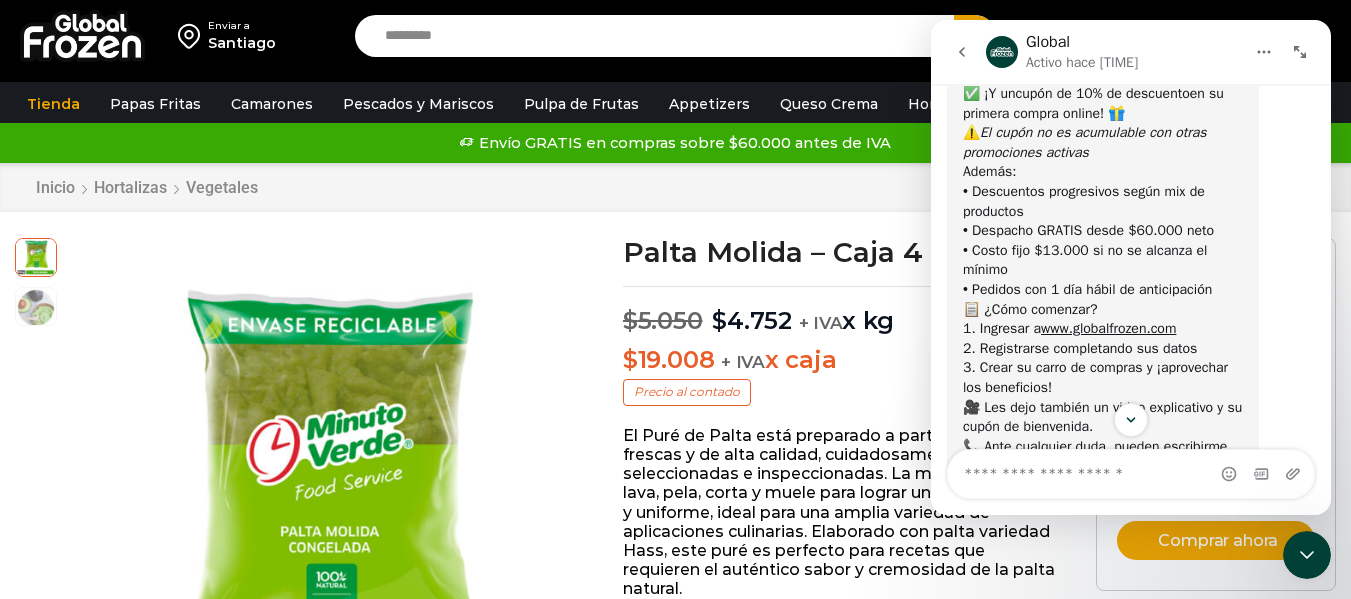 scroll, scrollTop: 975, scrollLeft: 0, axis: vertical 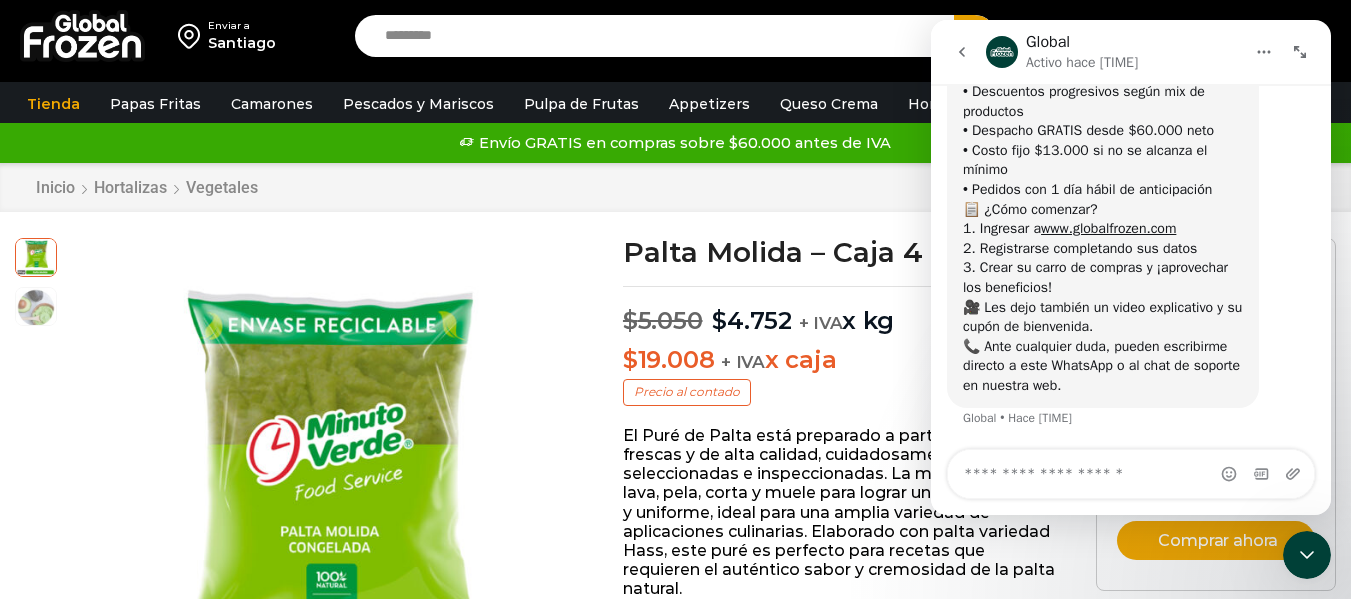 click 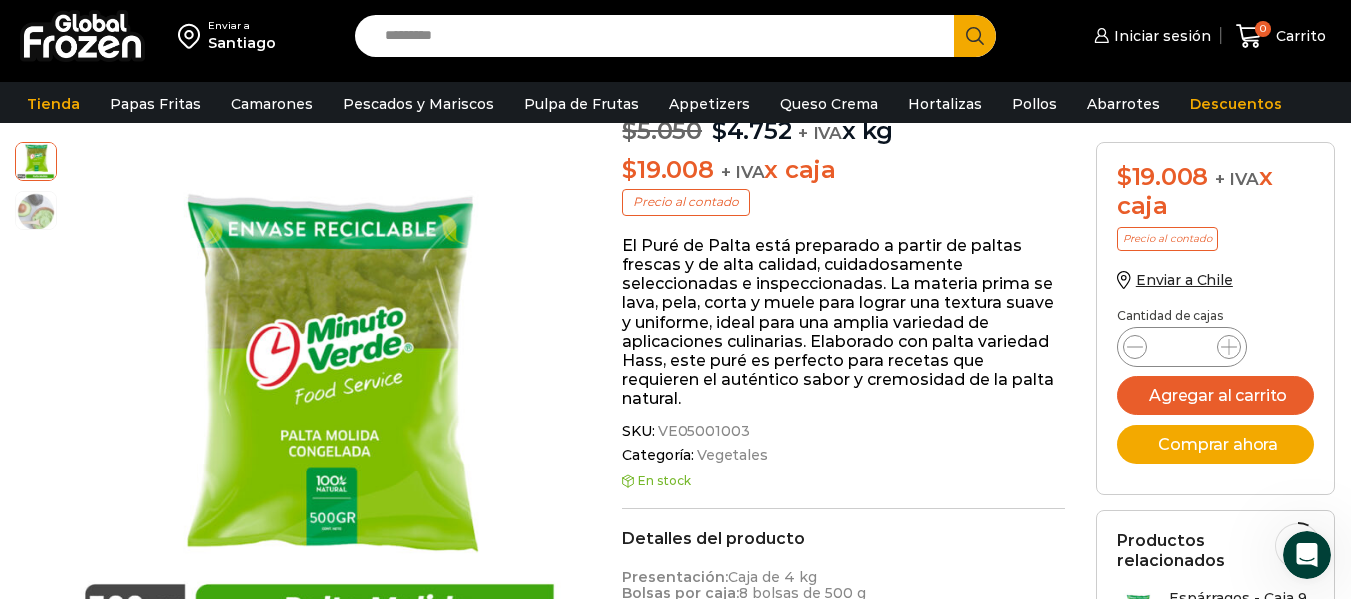 scroll, scrollTop: 100, scrollLeft: 0, axis: vertical 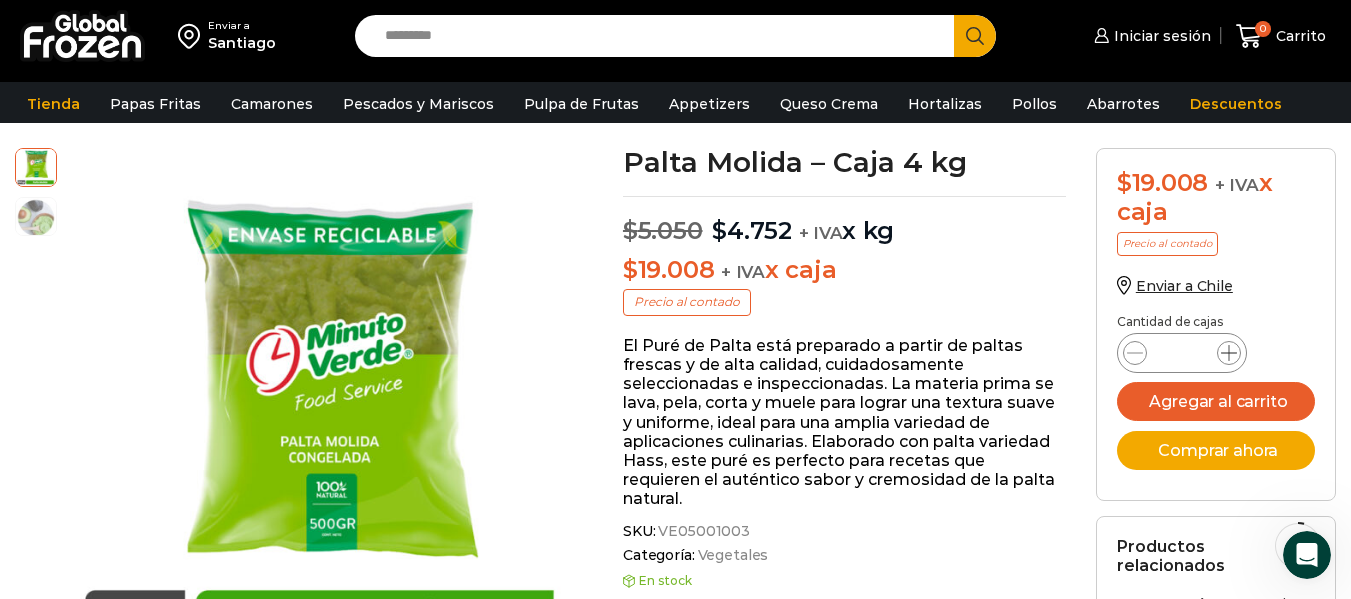 click 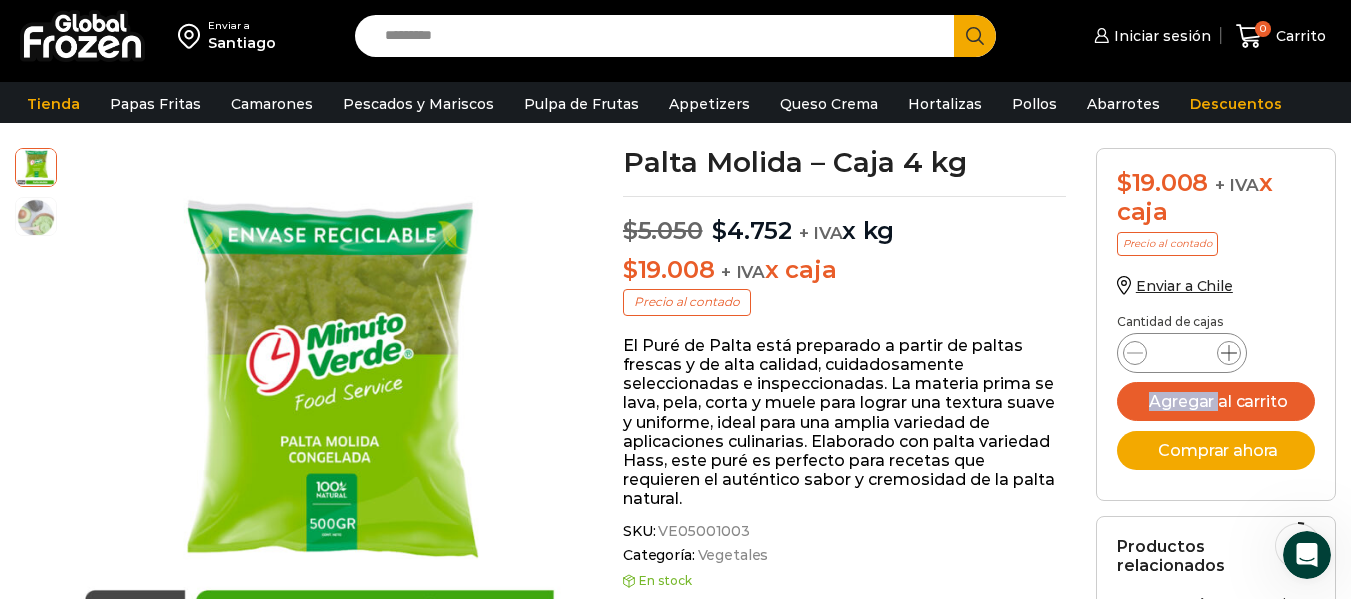 click 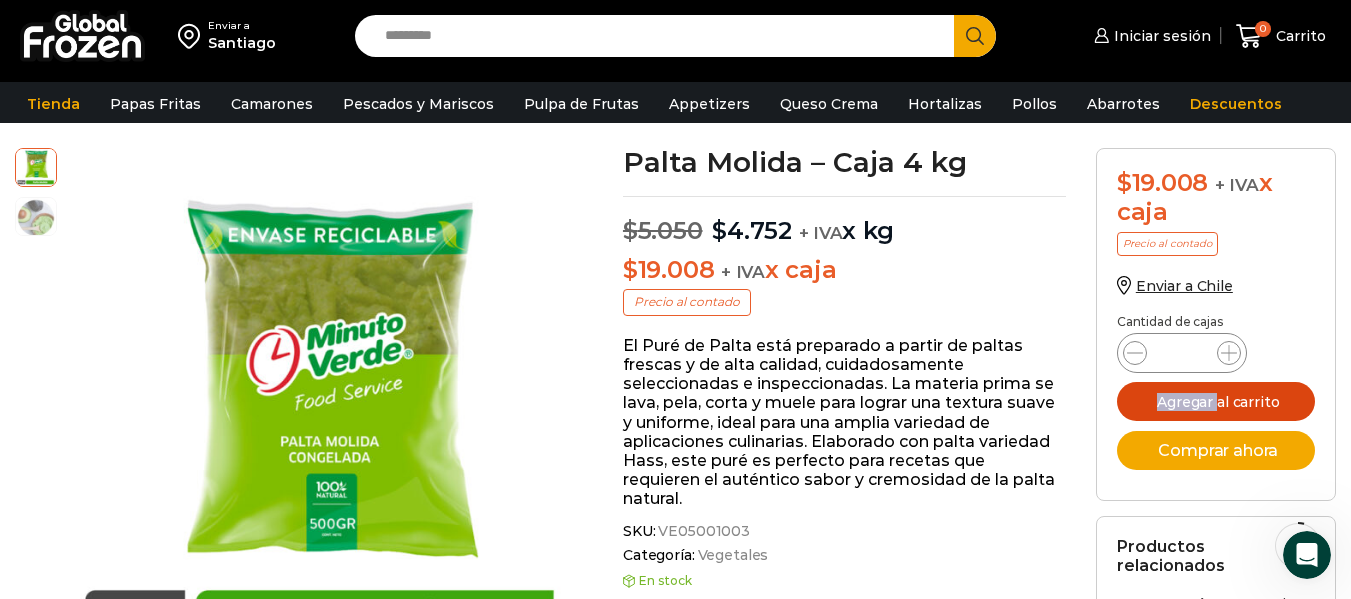 click on "Agregar al carrito" at bounding box center [1216, 401] 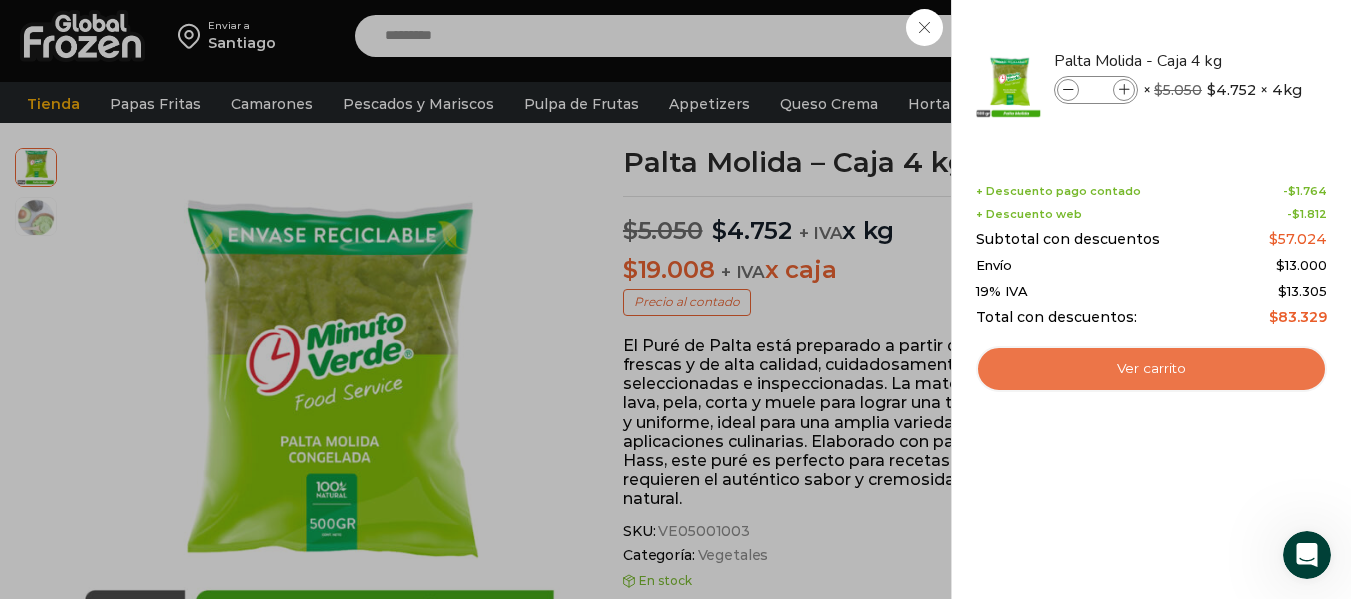 click on "Ver carrito" at bounding box center [1151, 369] 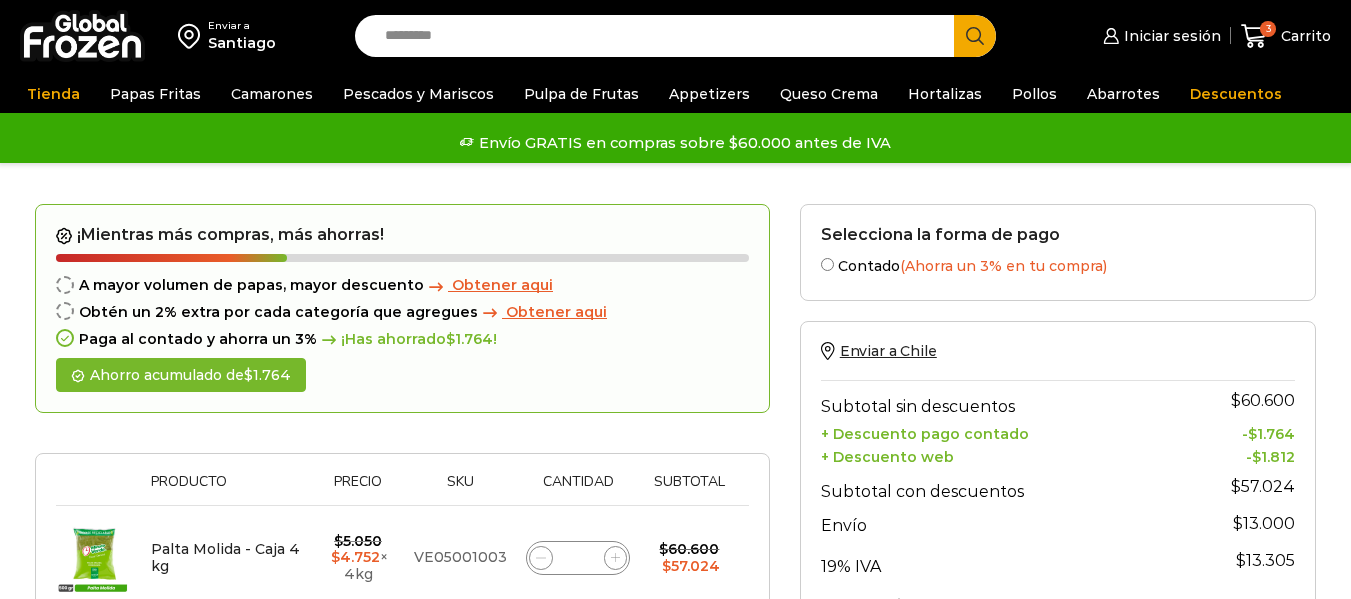 scroll, scrollTop: 0, scrollLeft: 0, axis: both 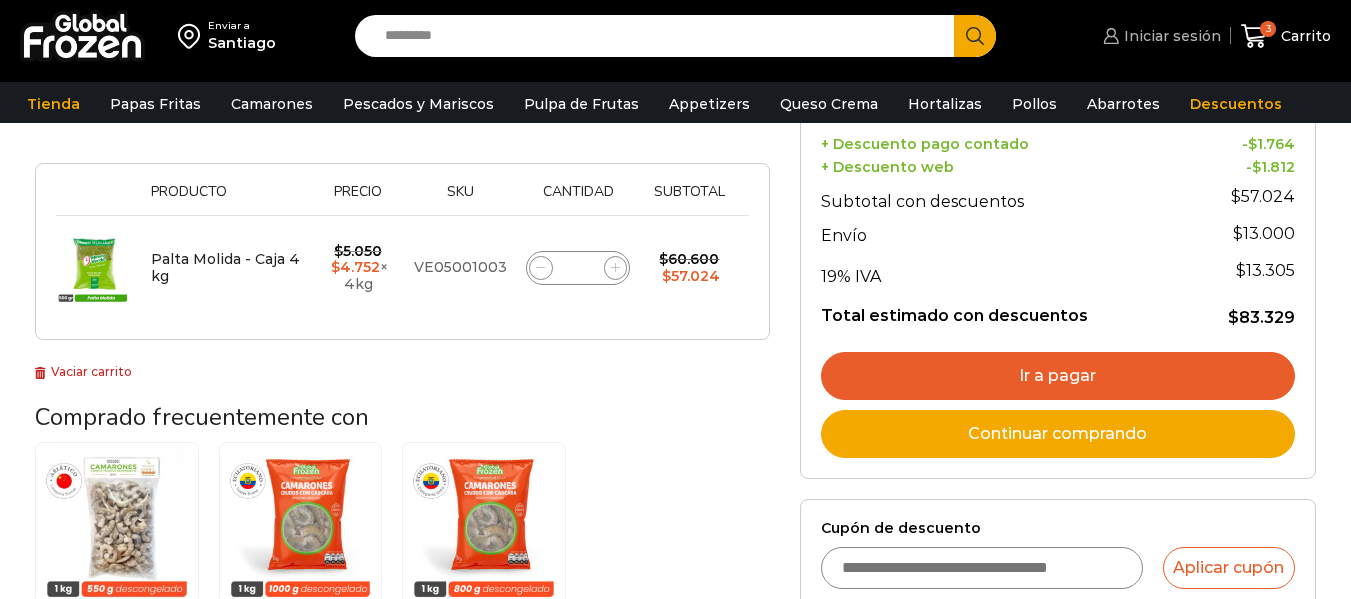 click on "Iniciar sesión" at bounding box center [1170, 36] 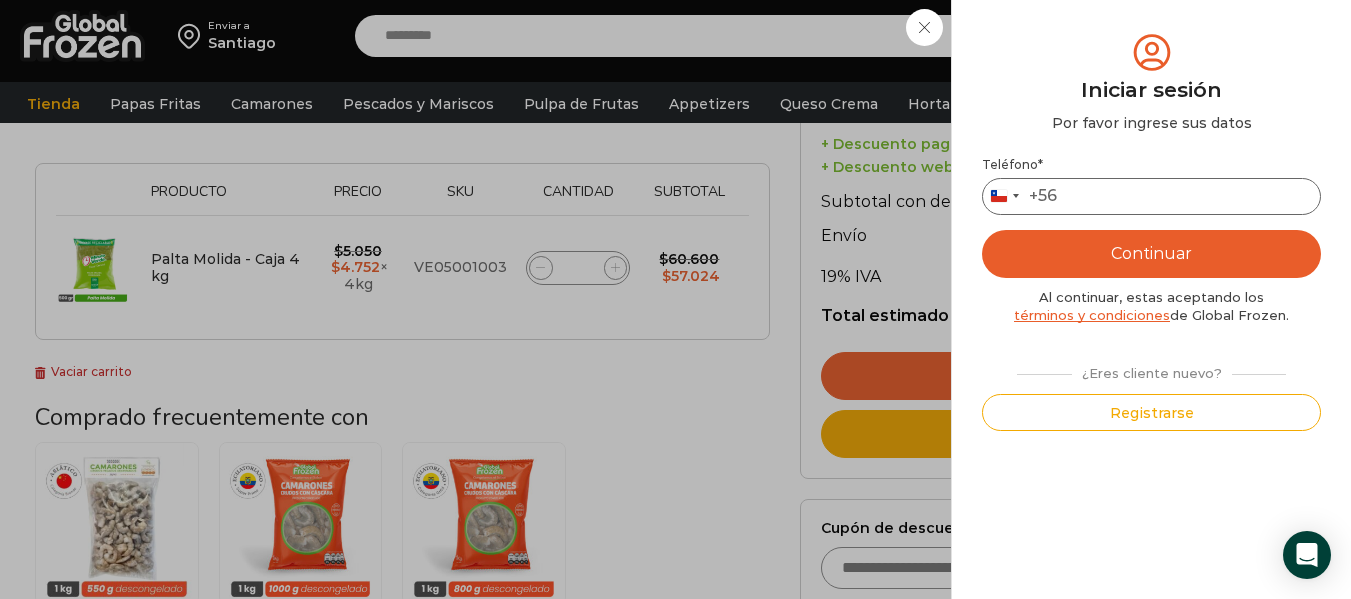 click on "Teléfono
*" at bounding box center (1151, 196) 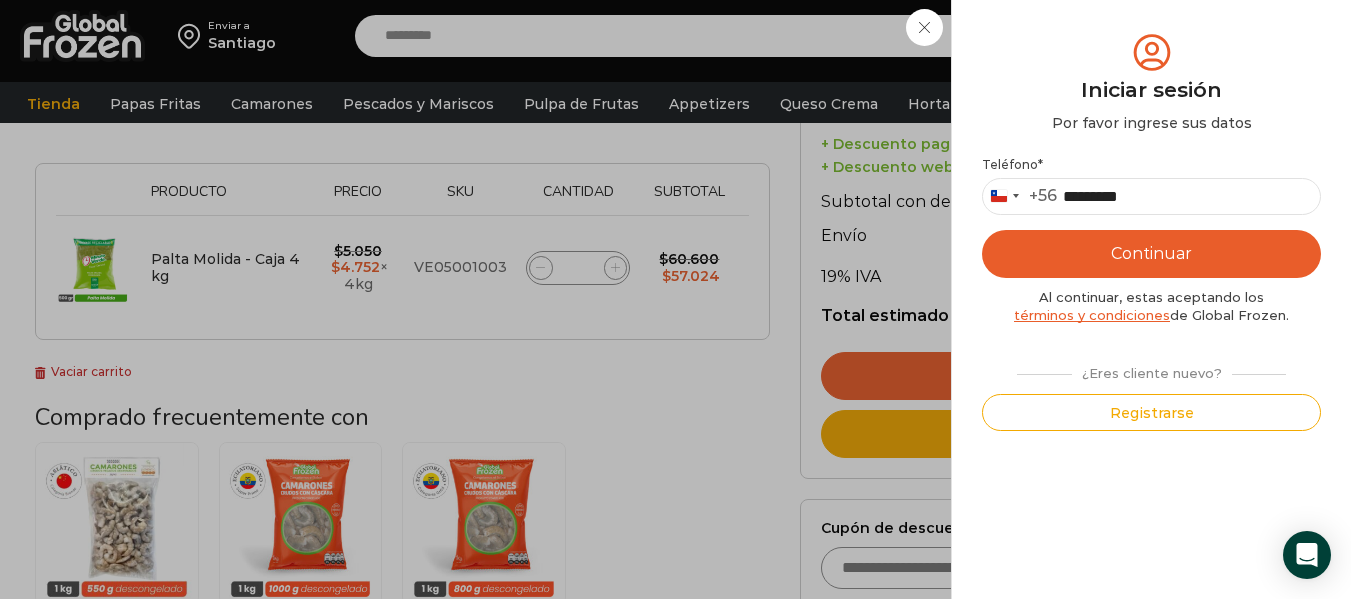 click on "Continuar" at bounding box center [1151, 254] 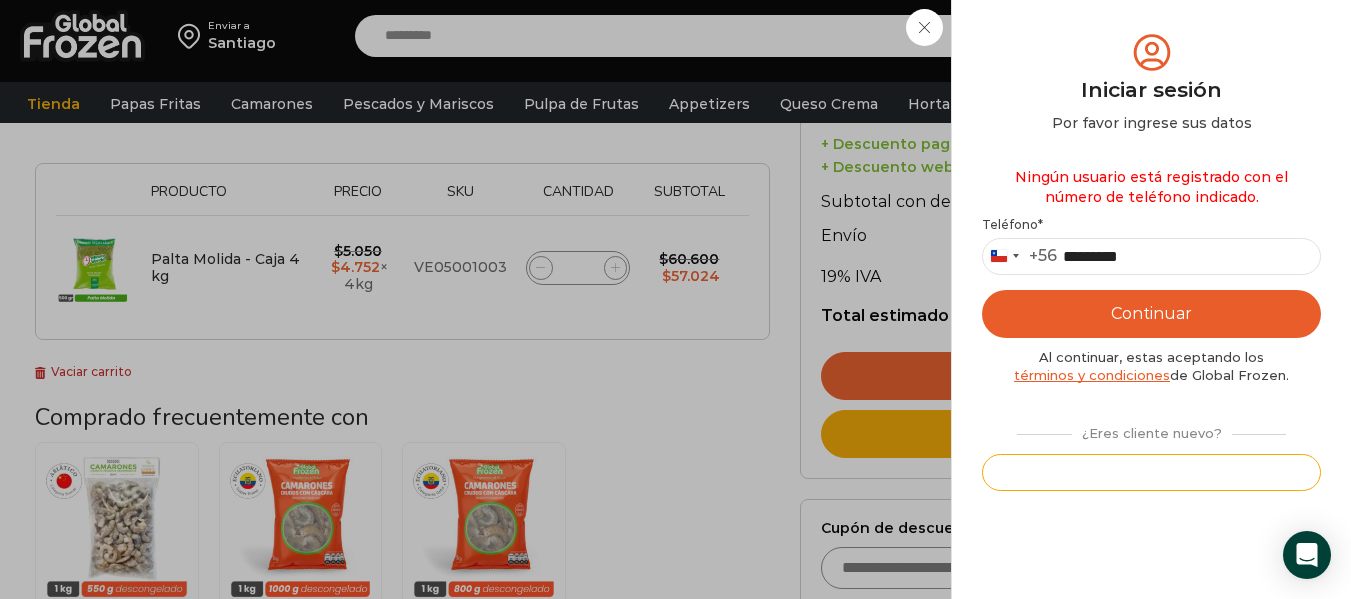 click on "Registrarse" at bounding box center [1151, 472] 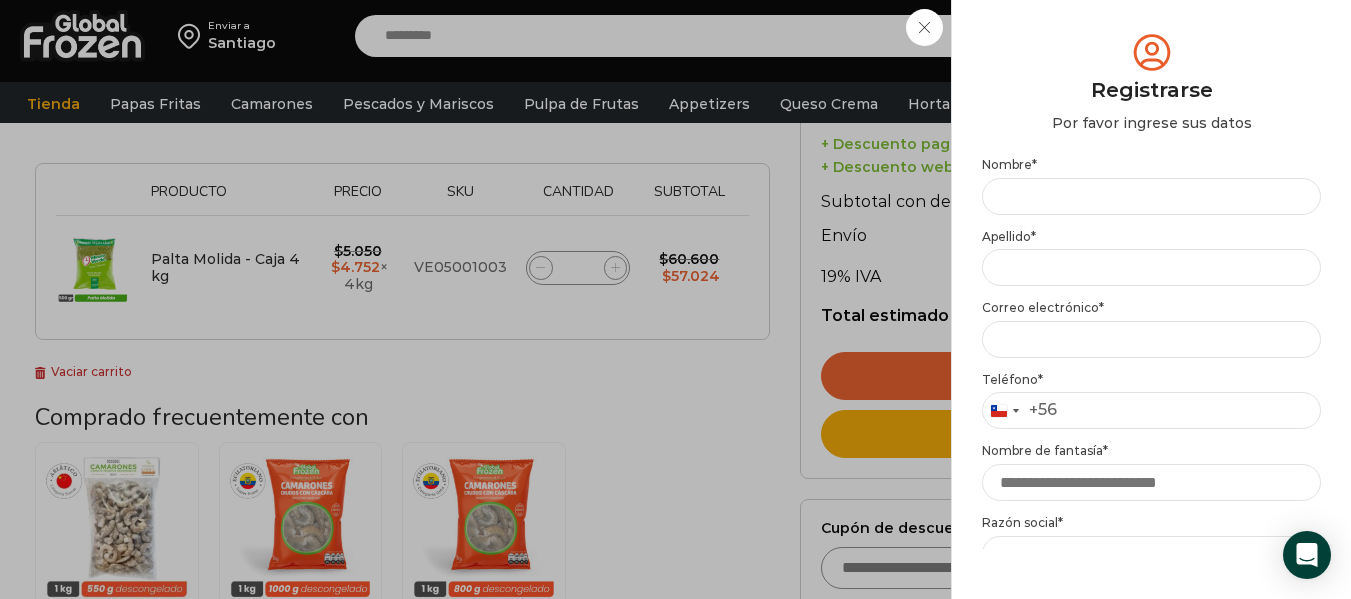 click on "Nombre  *" at bounding box center (1151, 186) 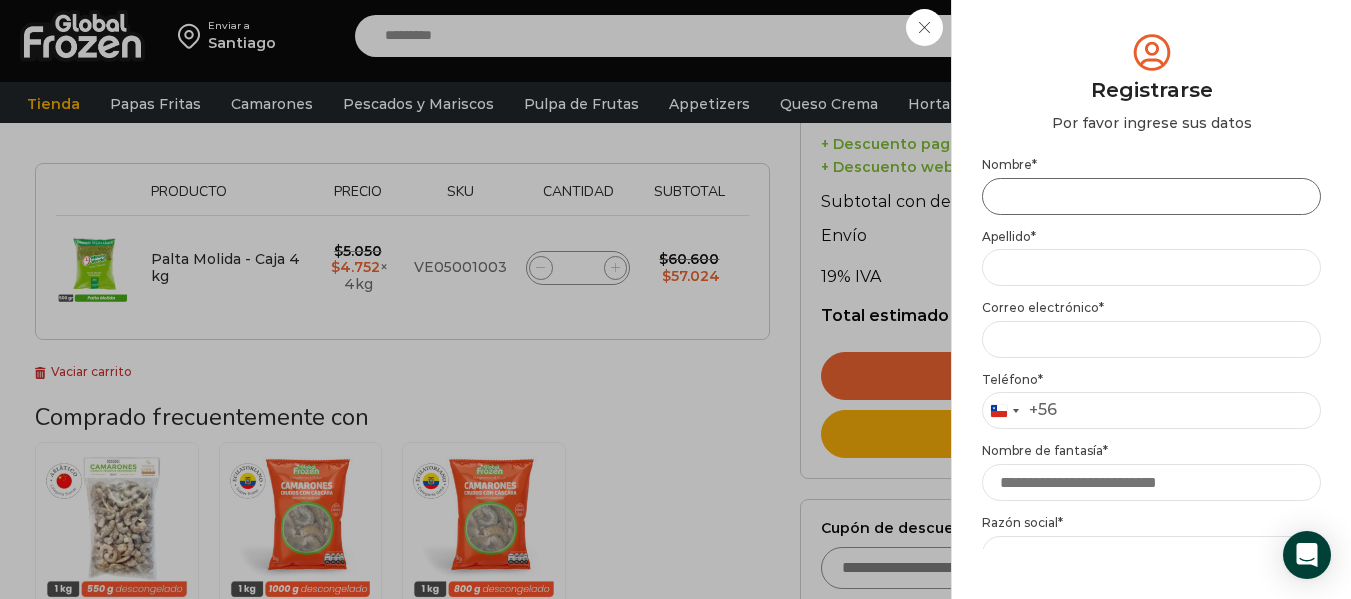 click on "Nombre  *" at bounding box center [1151, 196] 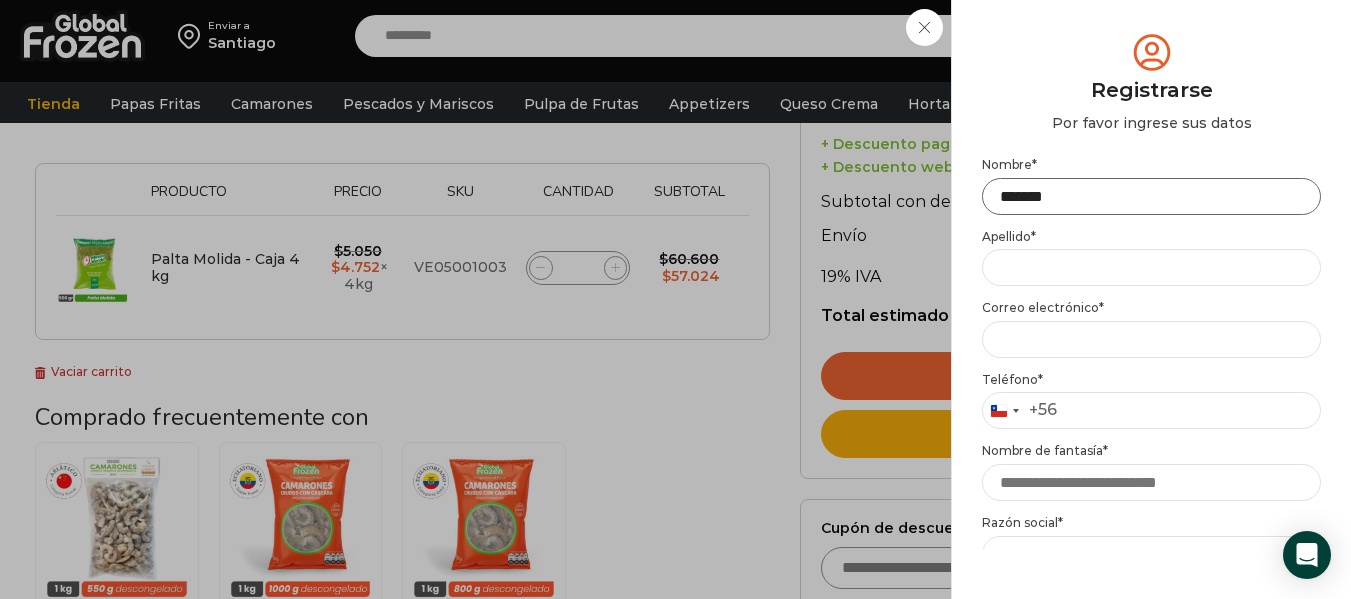 type on "*******" 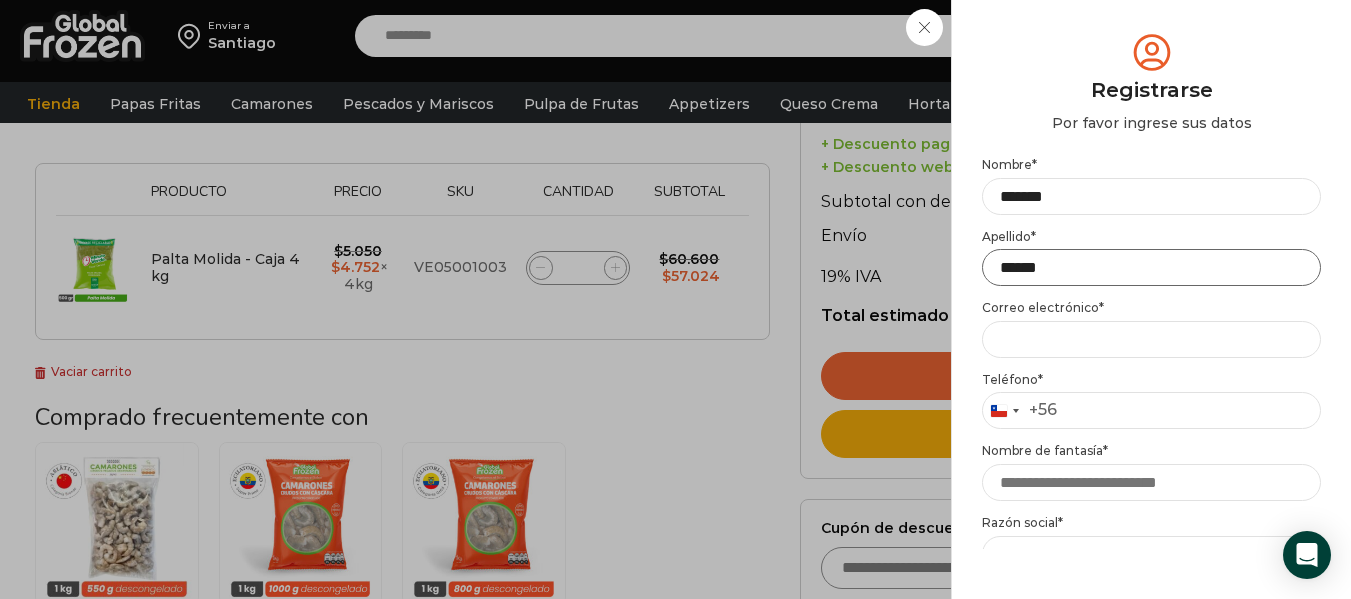 type on "******" 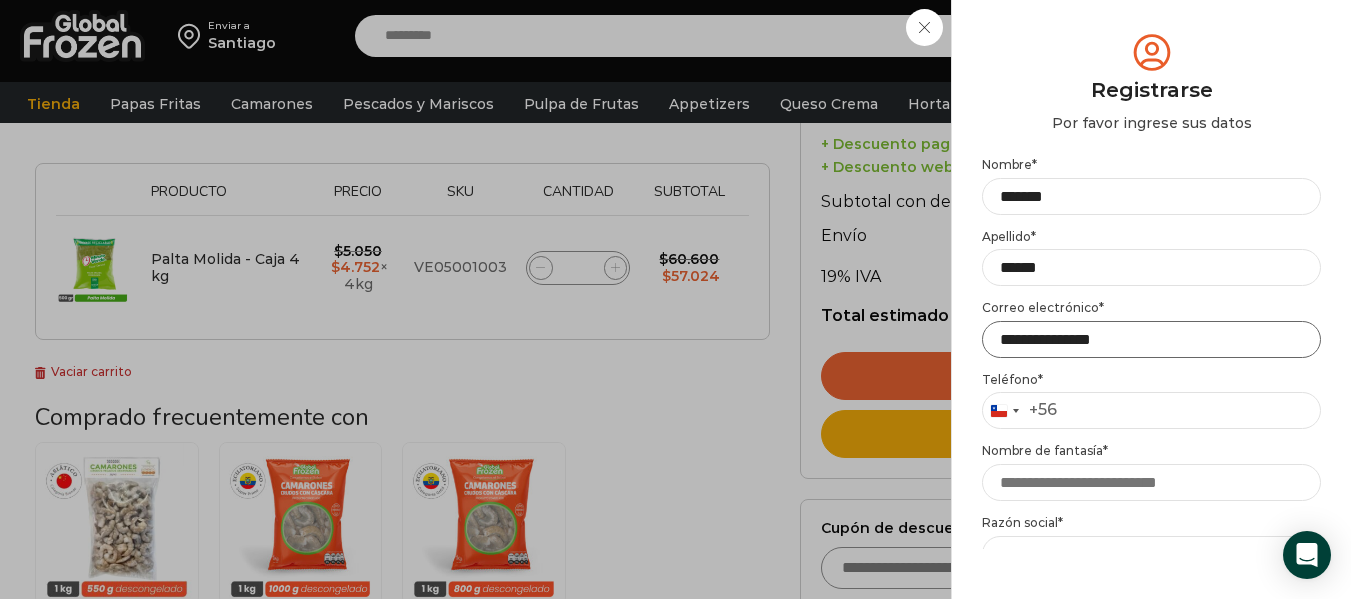 type on "**********" 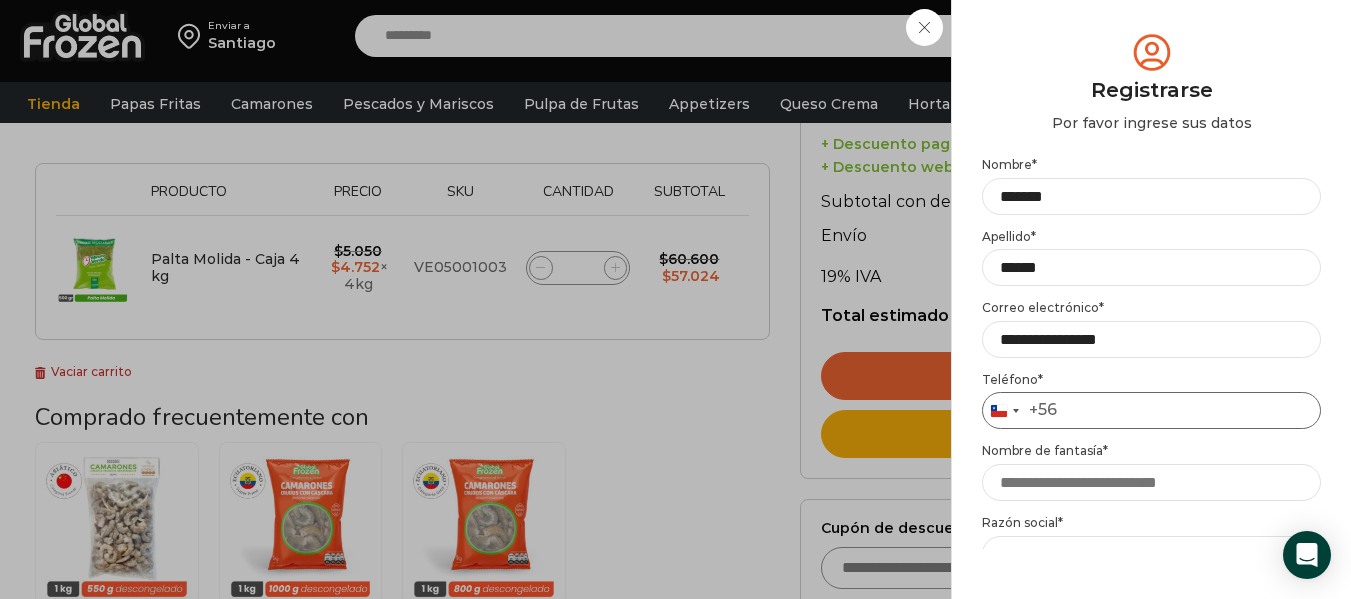 type on "*********" 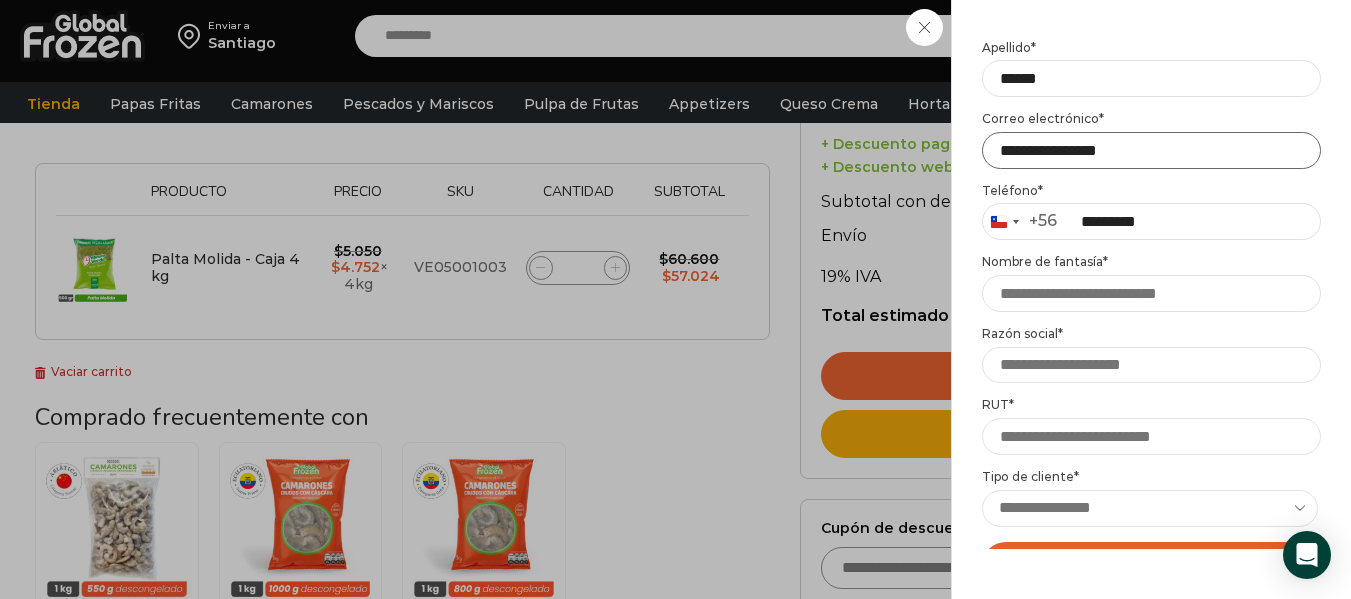 scroll, scrollTop: 200, scrollLeft: 0, axis: vertical 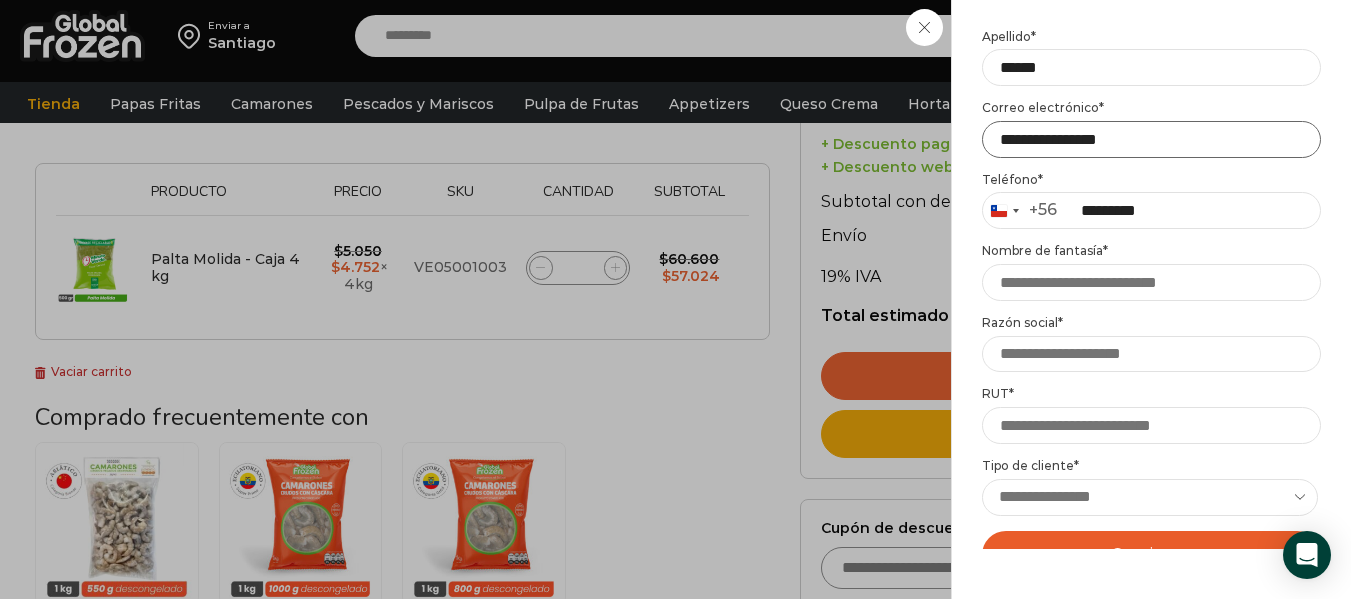 type on "**********" 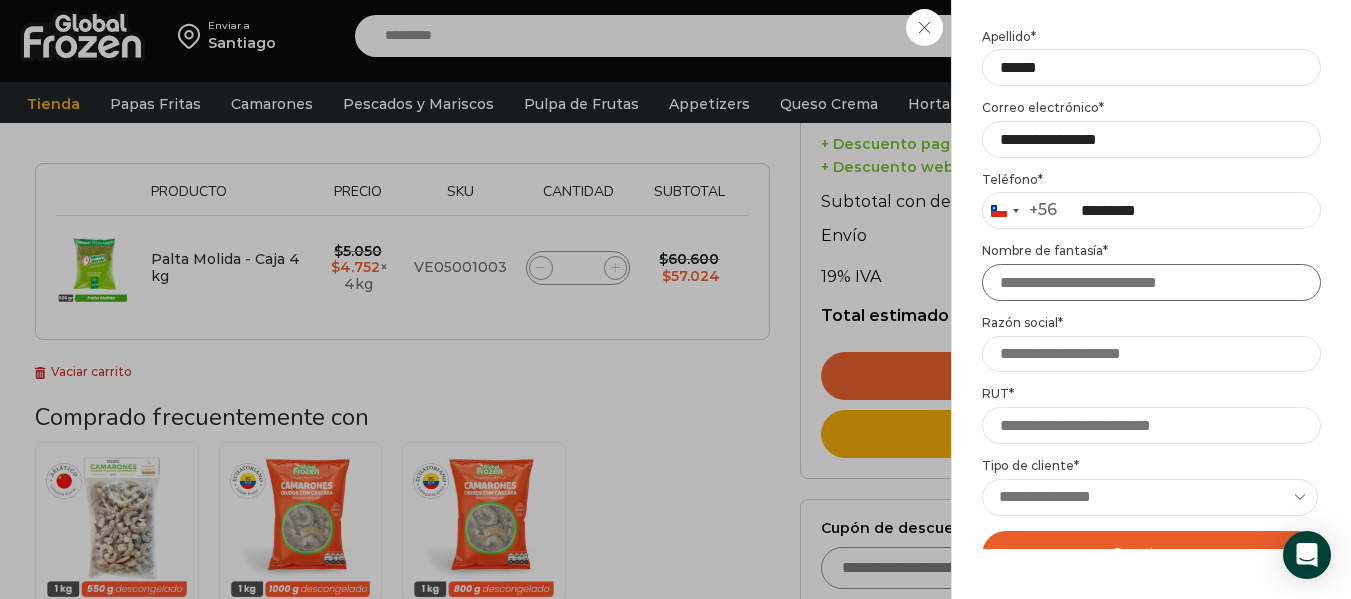 click on "Nombre de fantasía  *" at bounding box center [1151, 282] 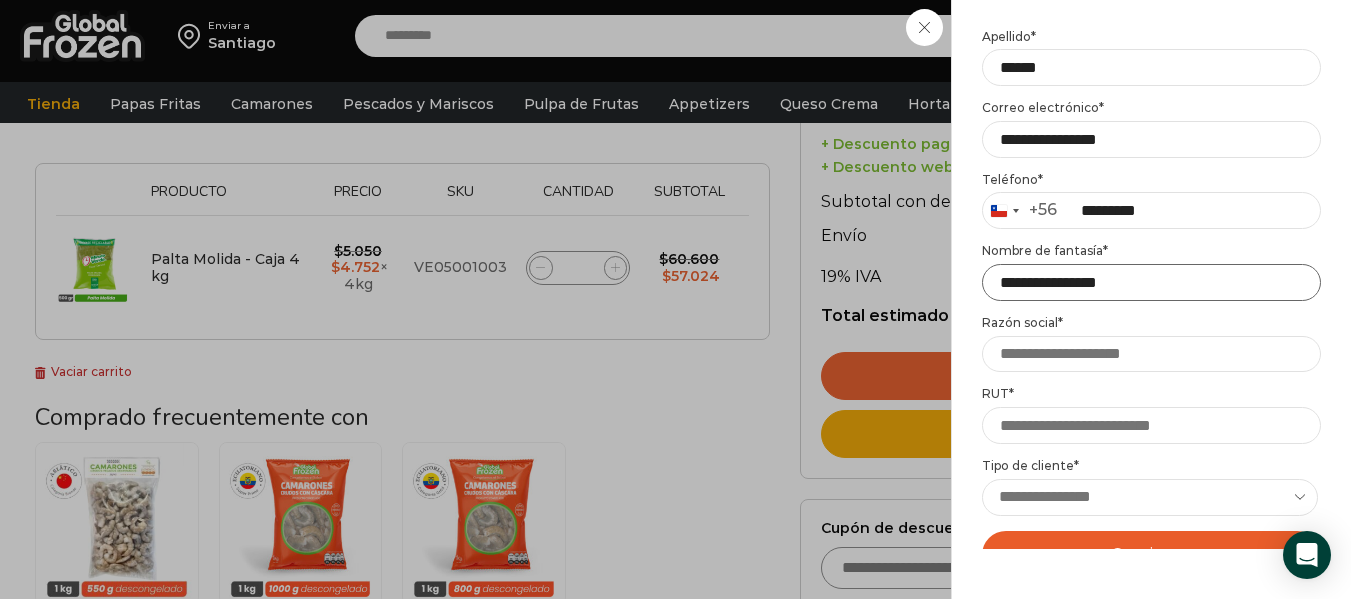 type on "**********" 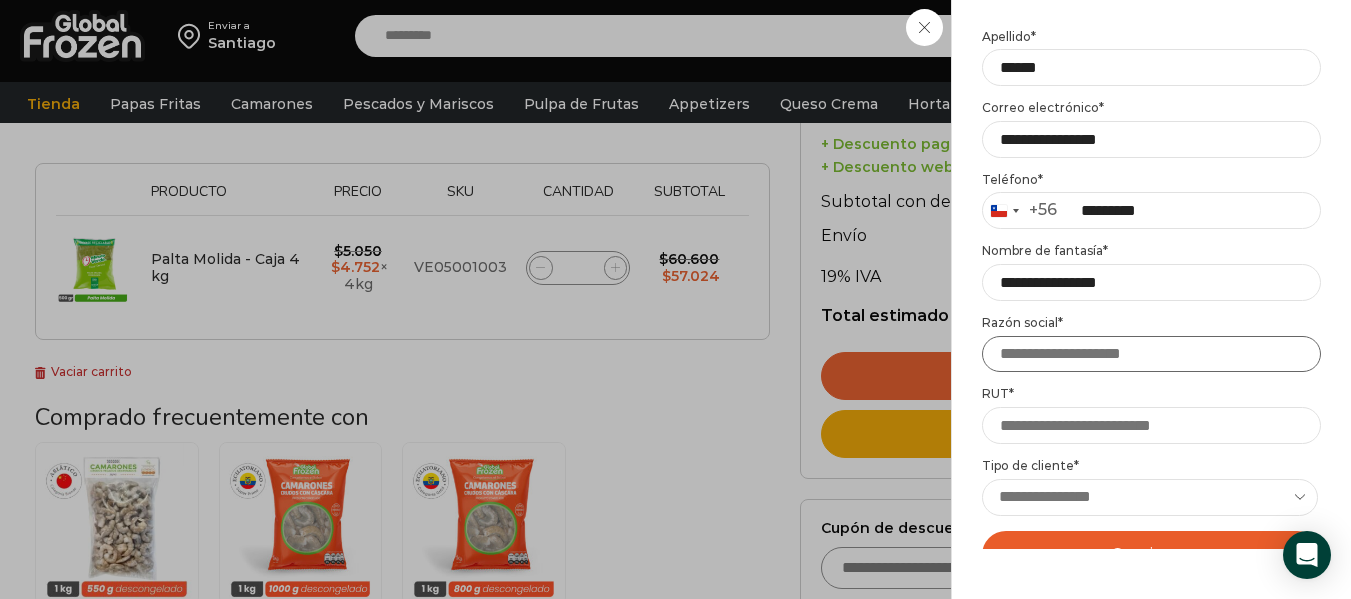 click on "Razón social  *" at bounding box center [1151, 354] 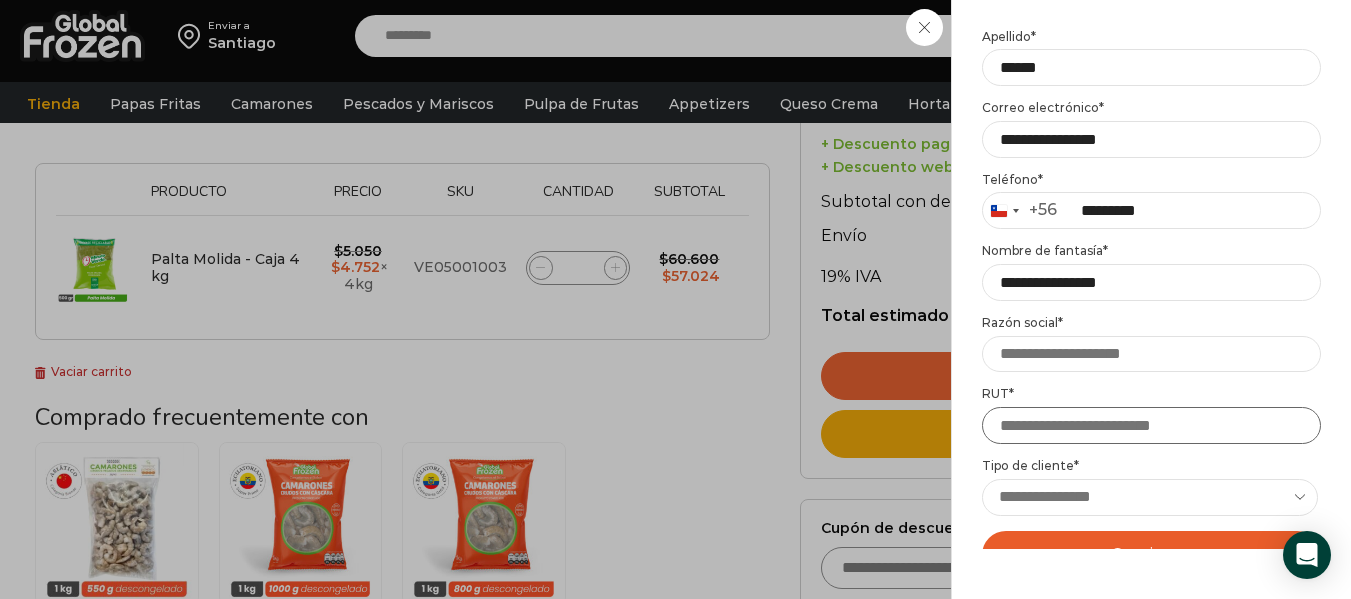 click on "RUT  *" at bounding box center (1151, 425) 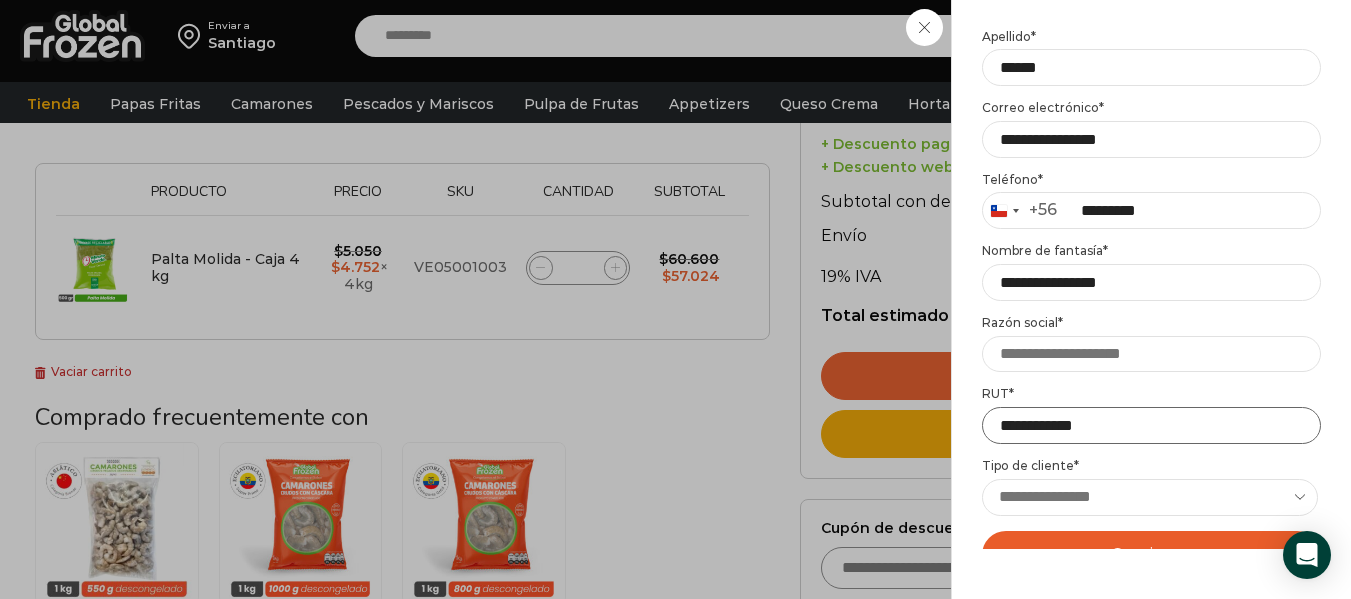 type on "**********" 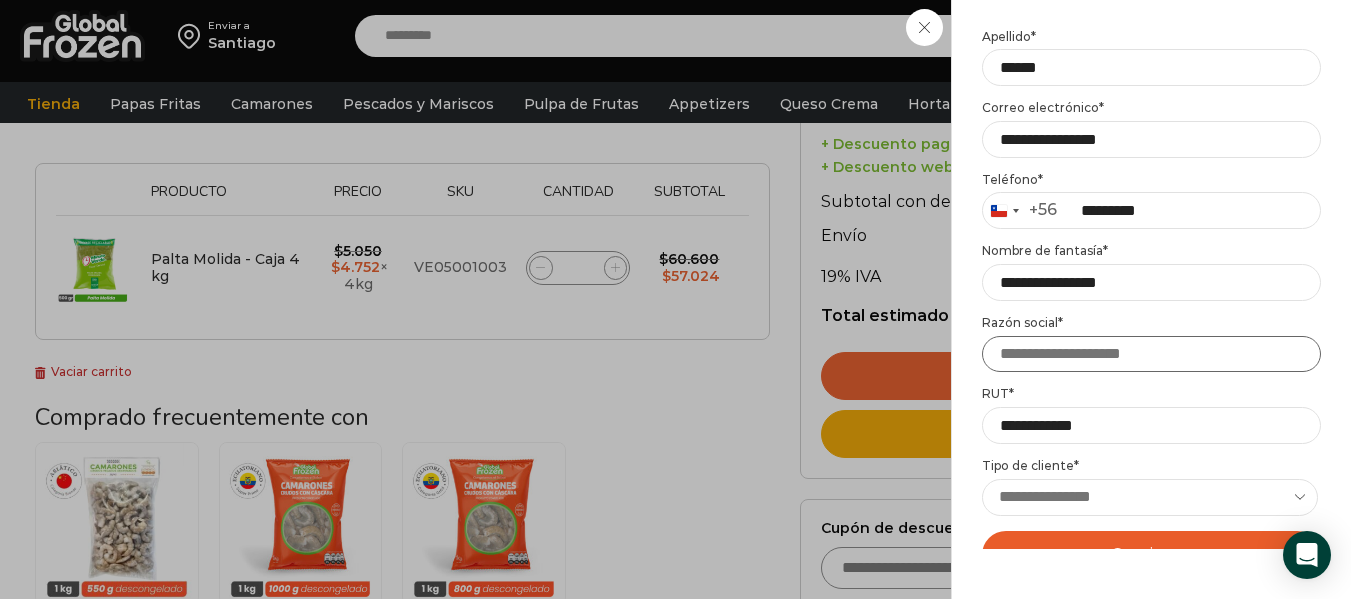 click on "Razón social  *" at bounding box center (1151, 354) 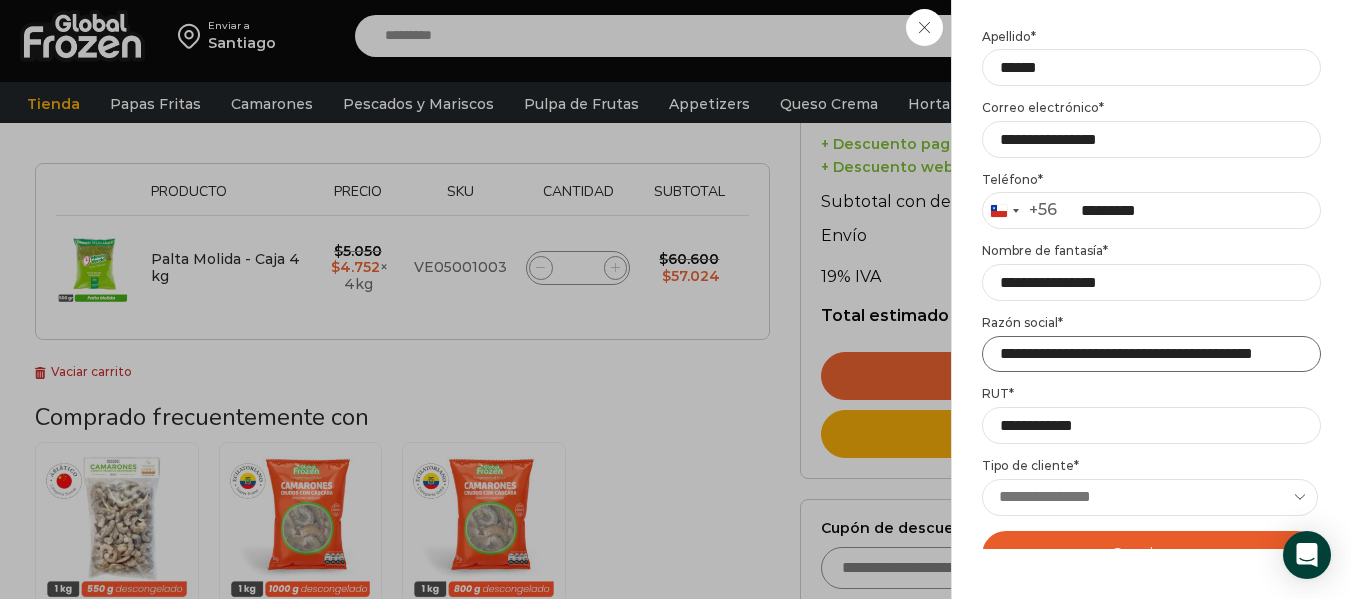 scroll, scrollTop: 0, scrollLeft: 63, axis: horizontal 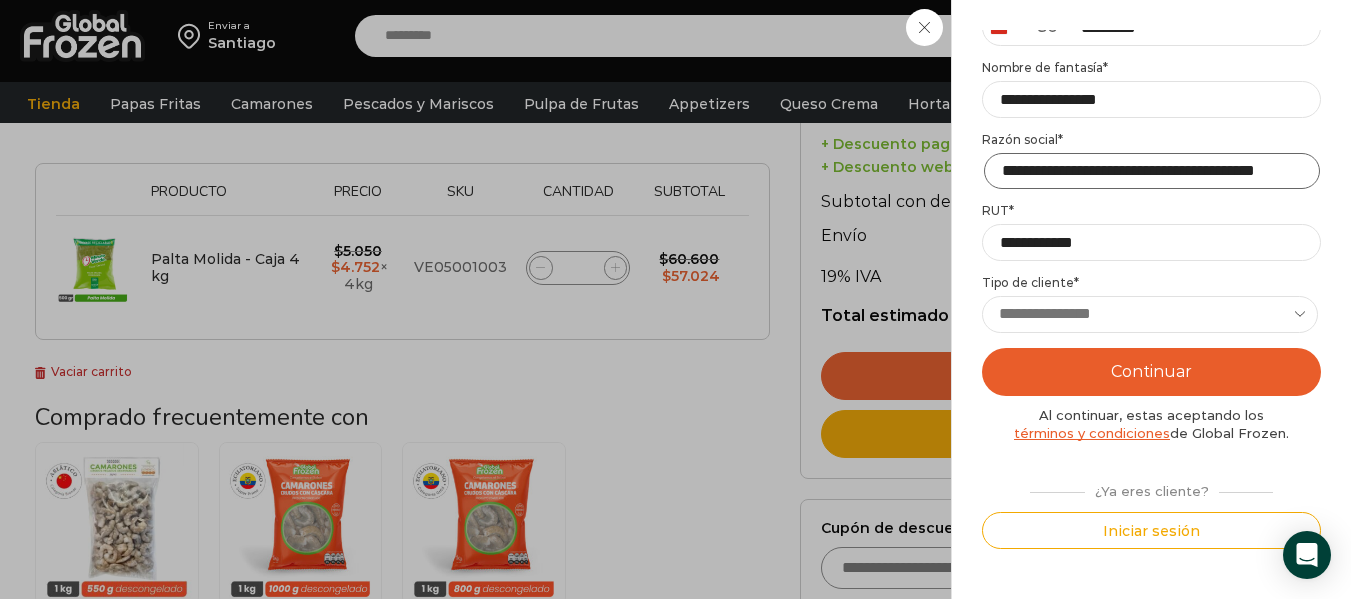 type on "**********" 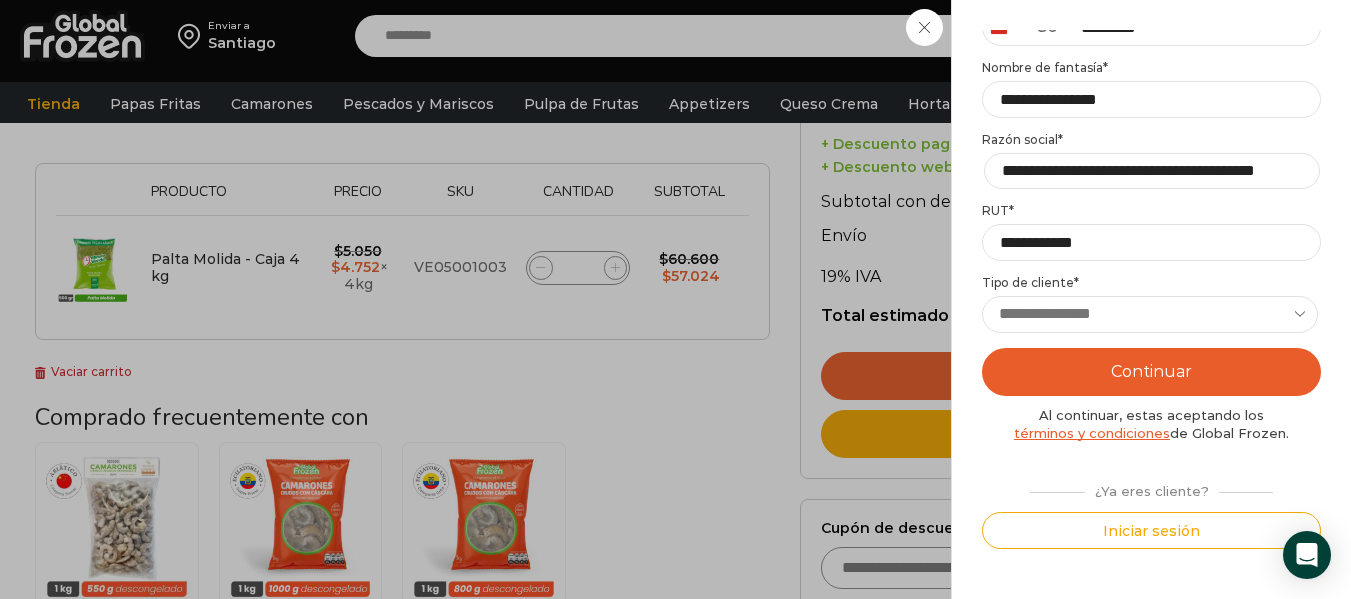 click on "**********" at bounding box center [1150, 314] 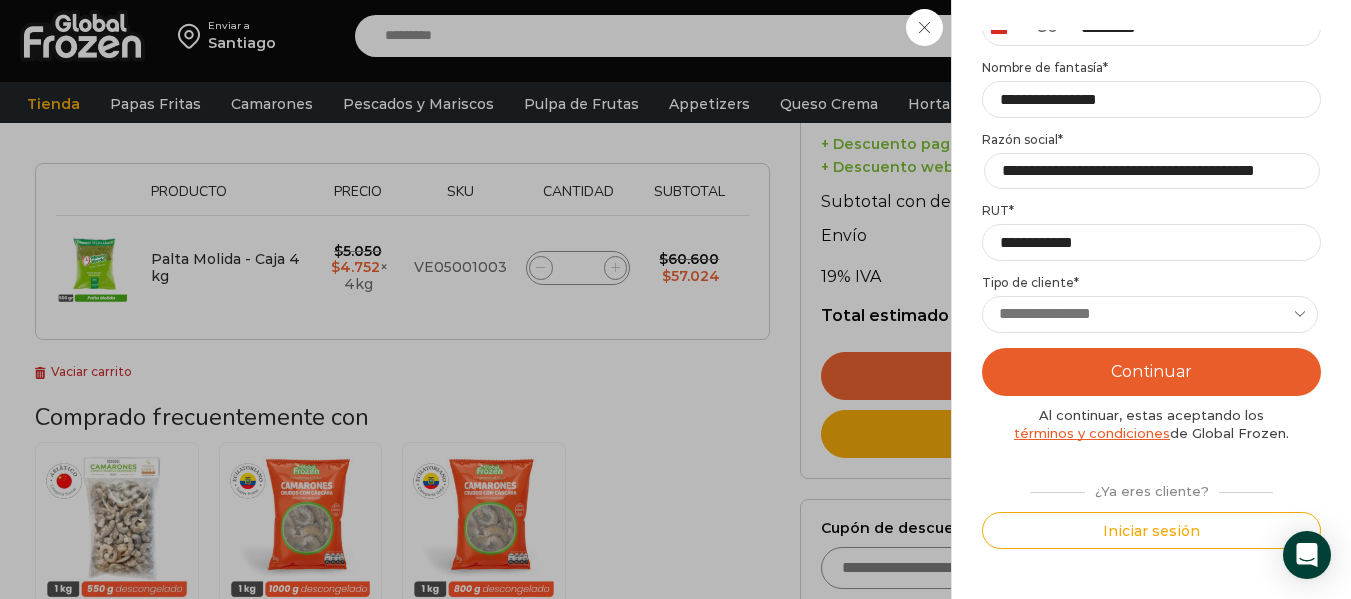 select on "**********" 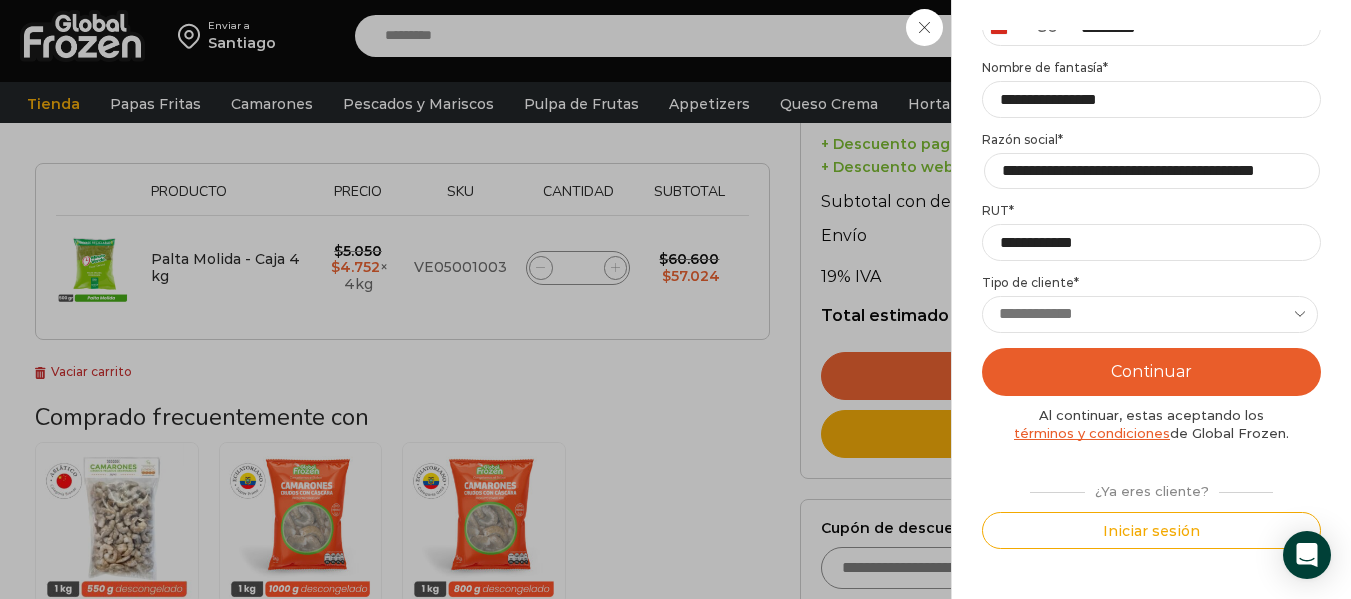 click on "**********" at bounding box center (1150, 314) 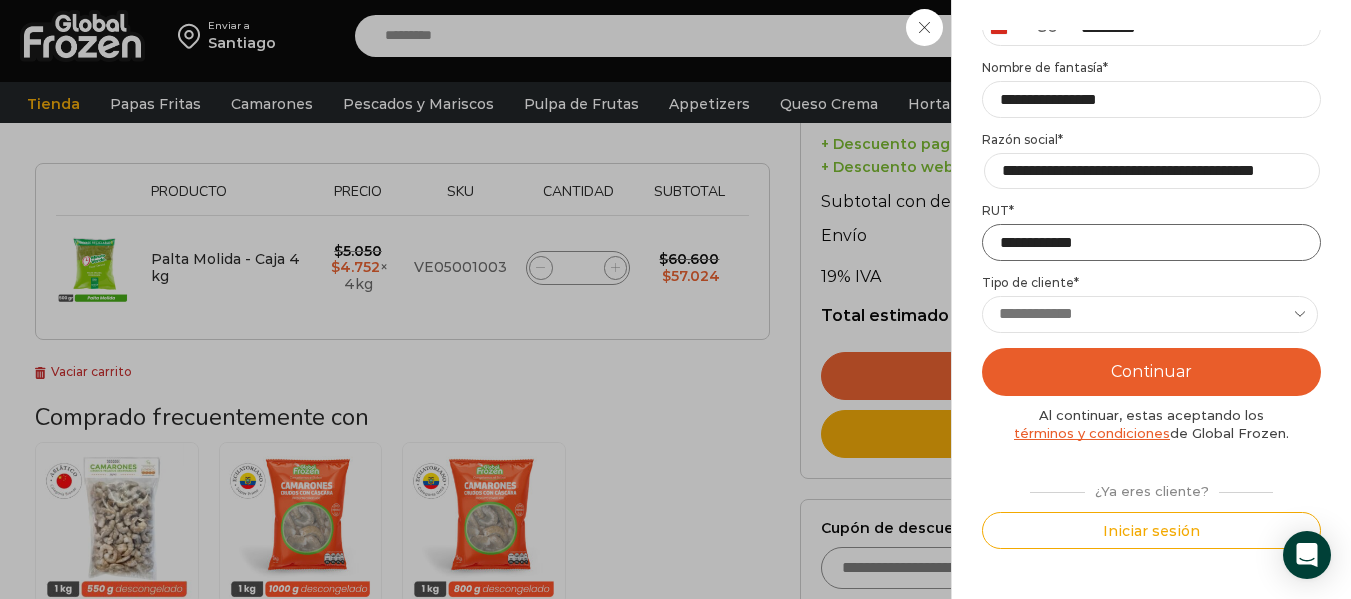 click on "**********" at bounding box center [1151, 242] 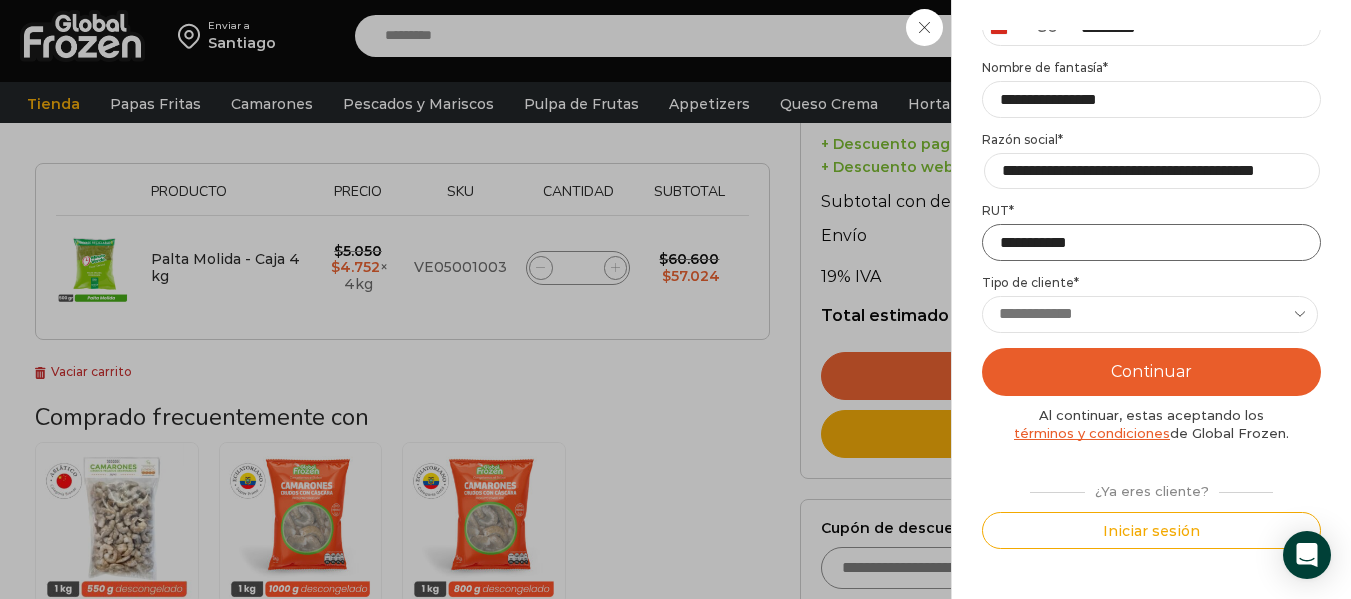 click on "**********" at bounding box center [1151, 242] 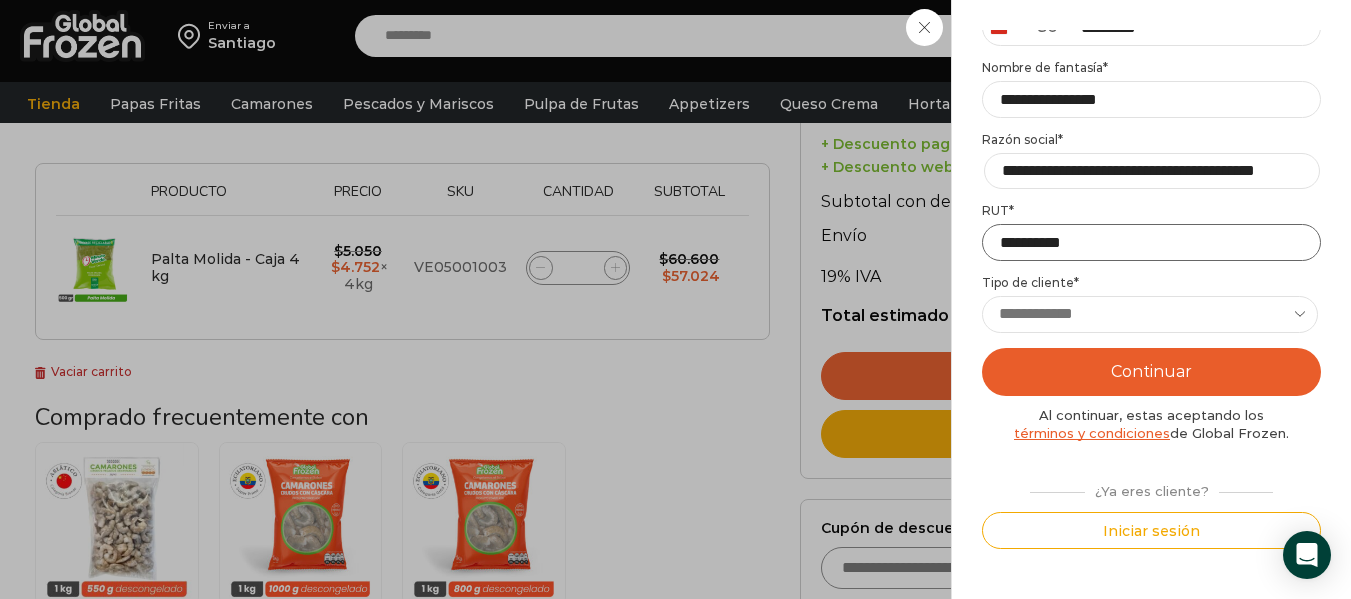 type on "**********" 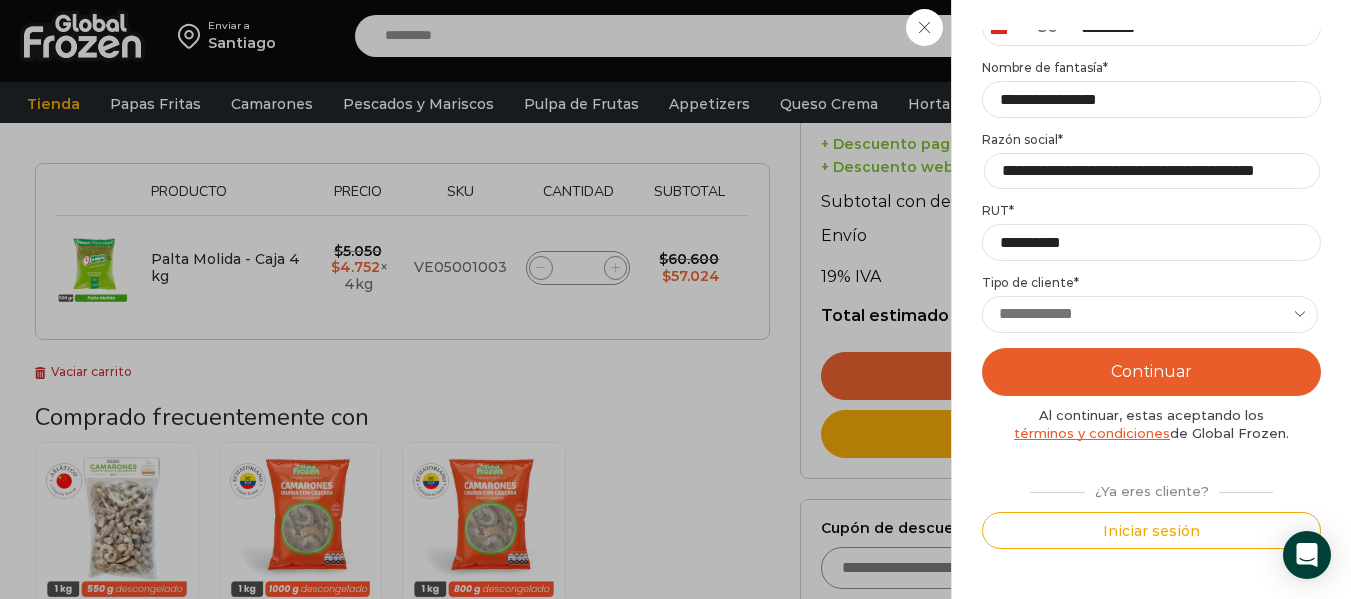 click on "Continuar" at bounding box center [1151, 372] 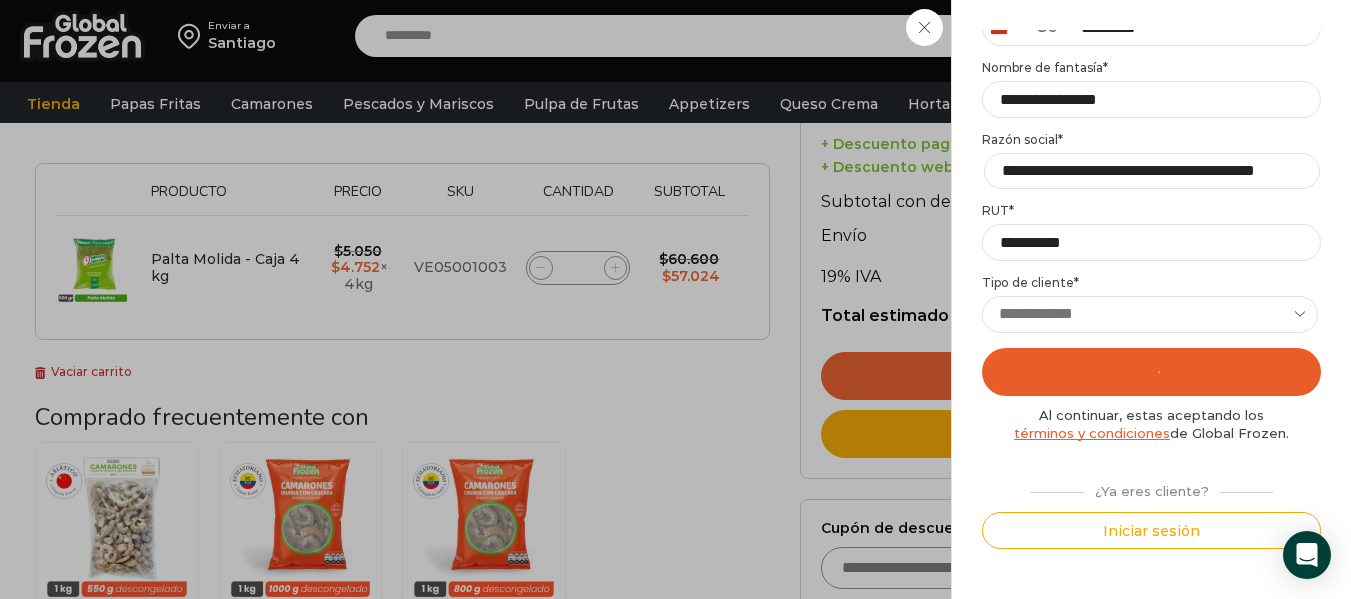 scroll, scrollTop: 0, scrollLeft: 0, axis: both 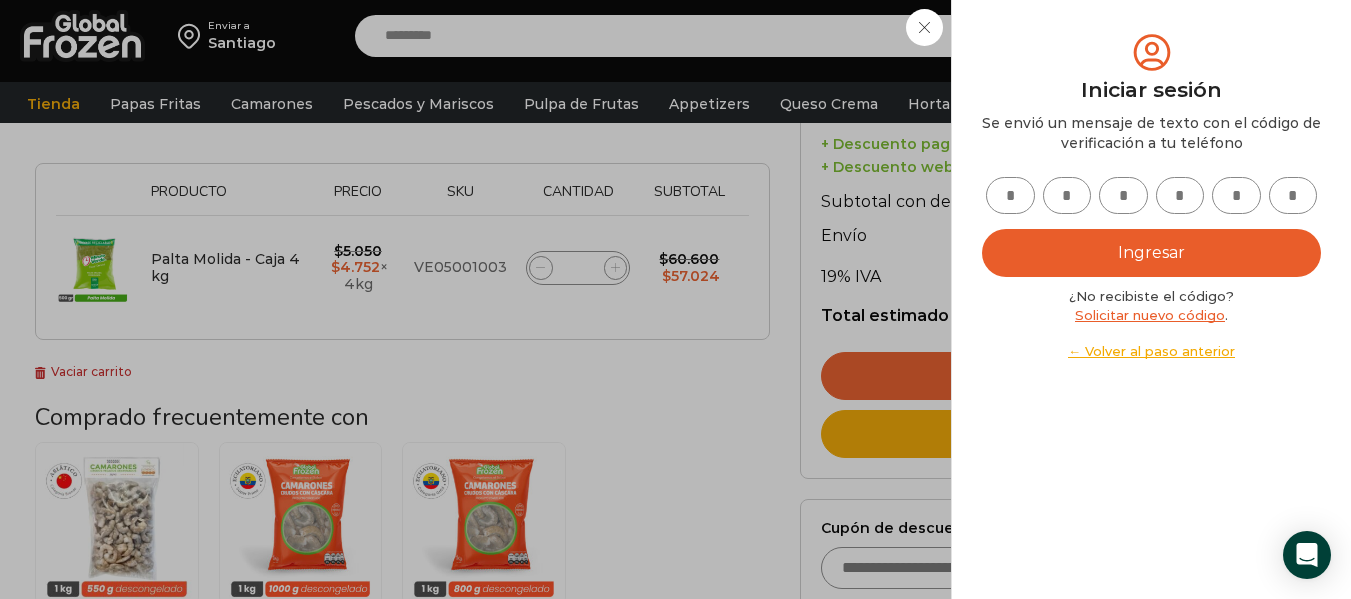 click at bounding box center (1010, 195) 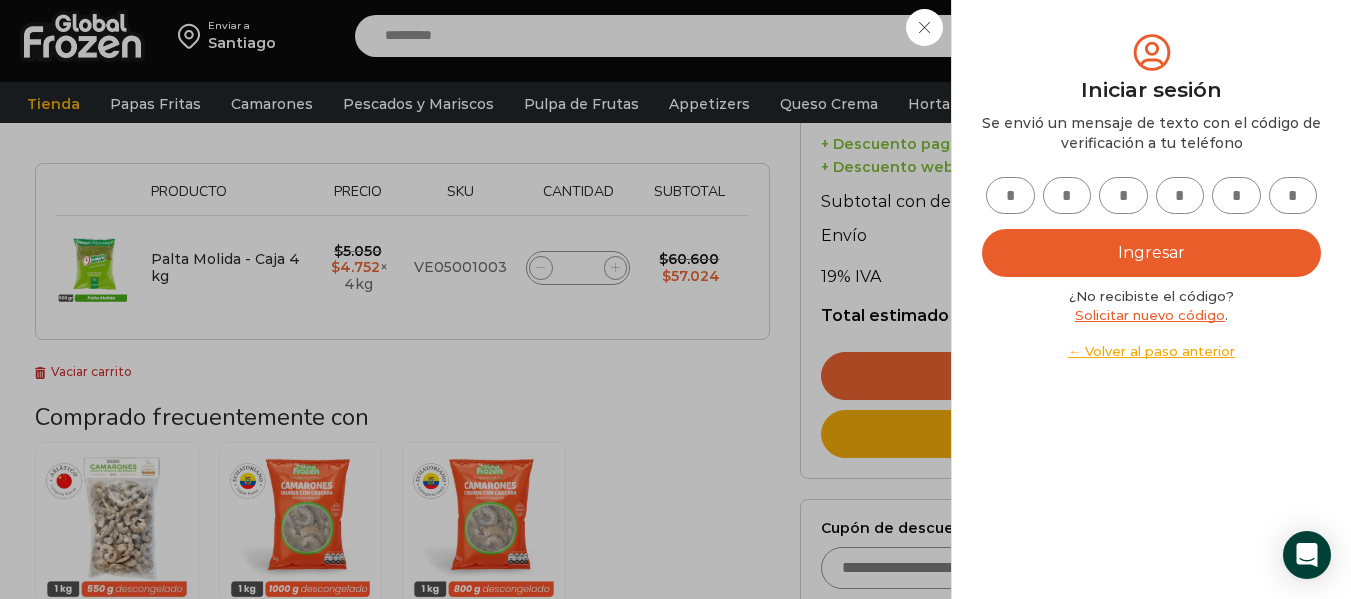 type on "*" 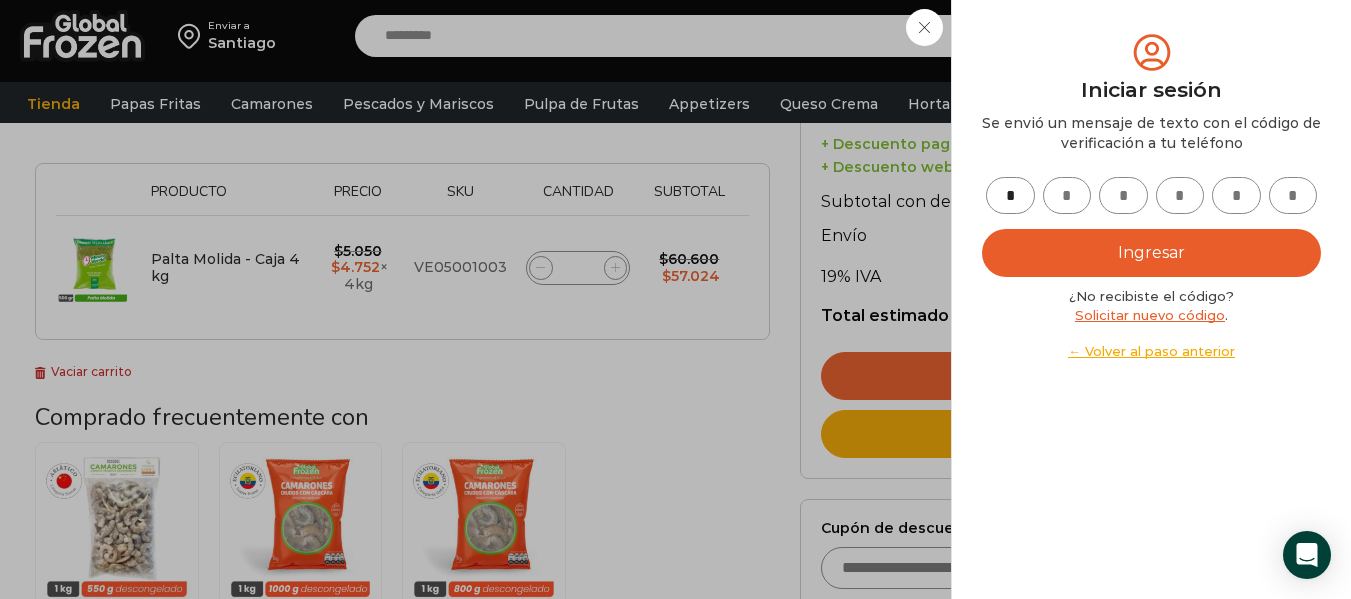 type on "*" 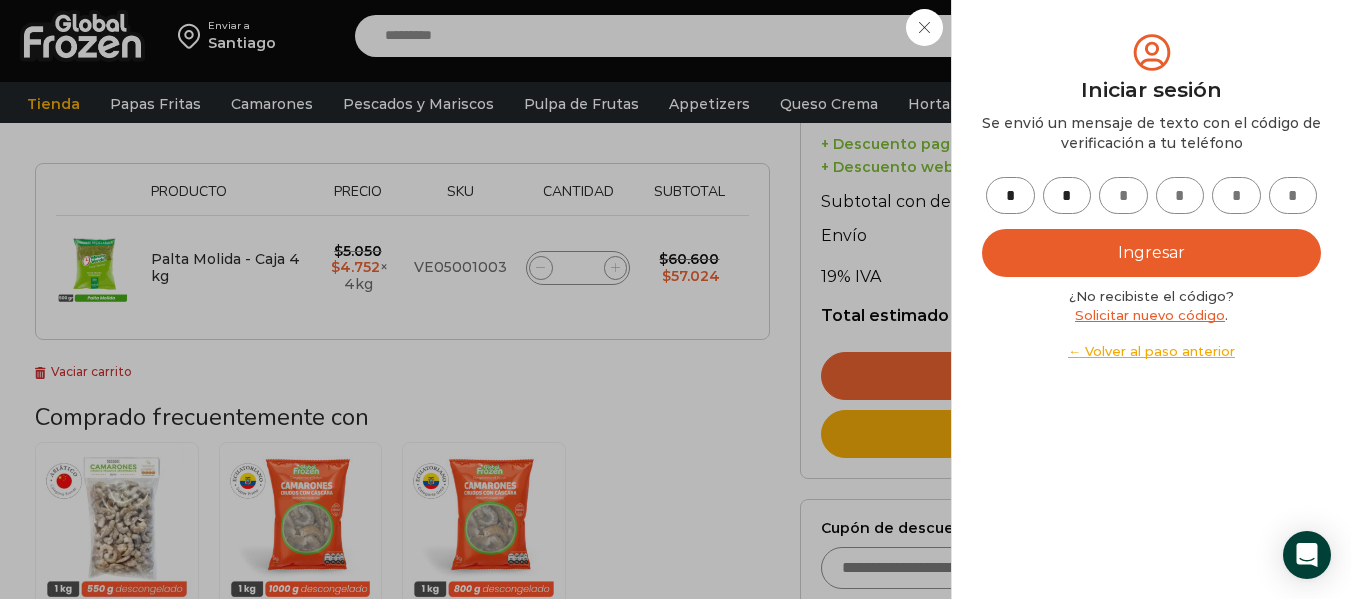 type on "*" 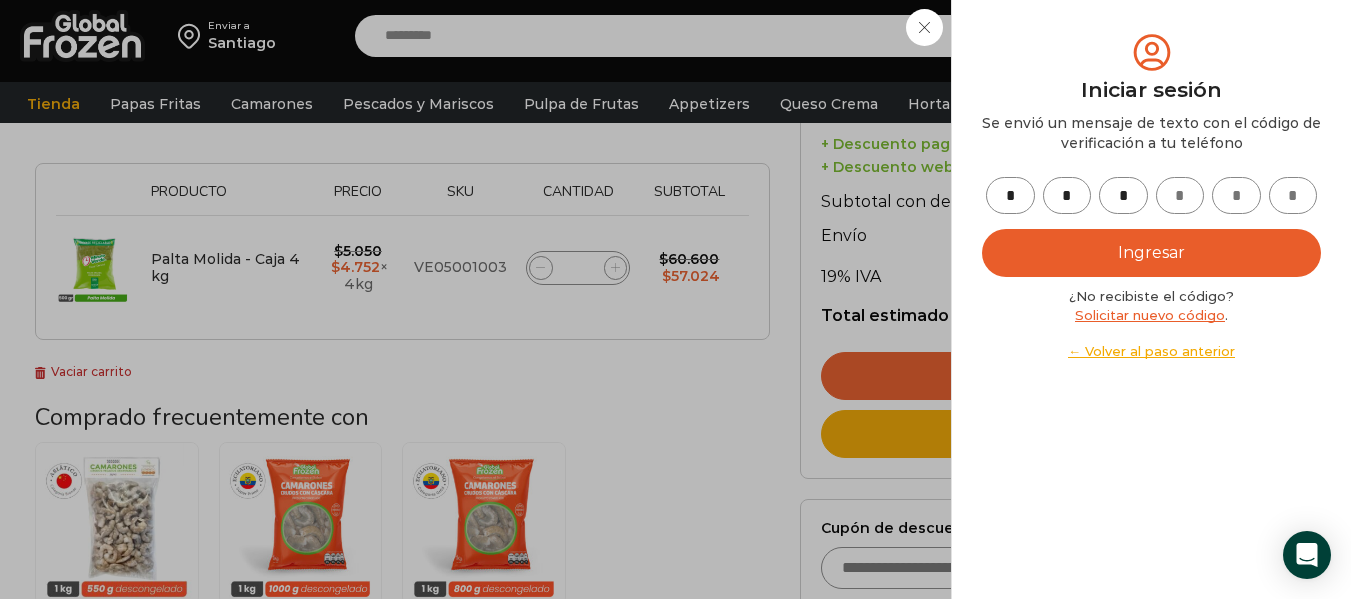 type on "*" 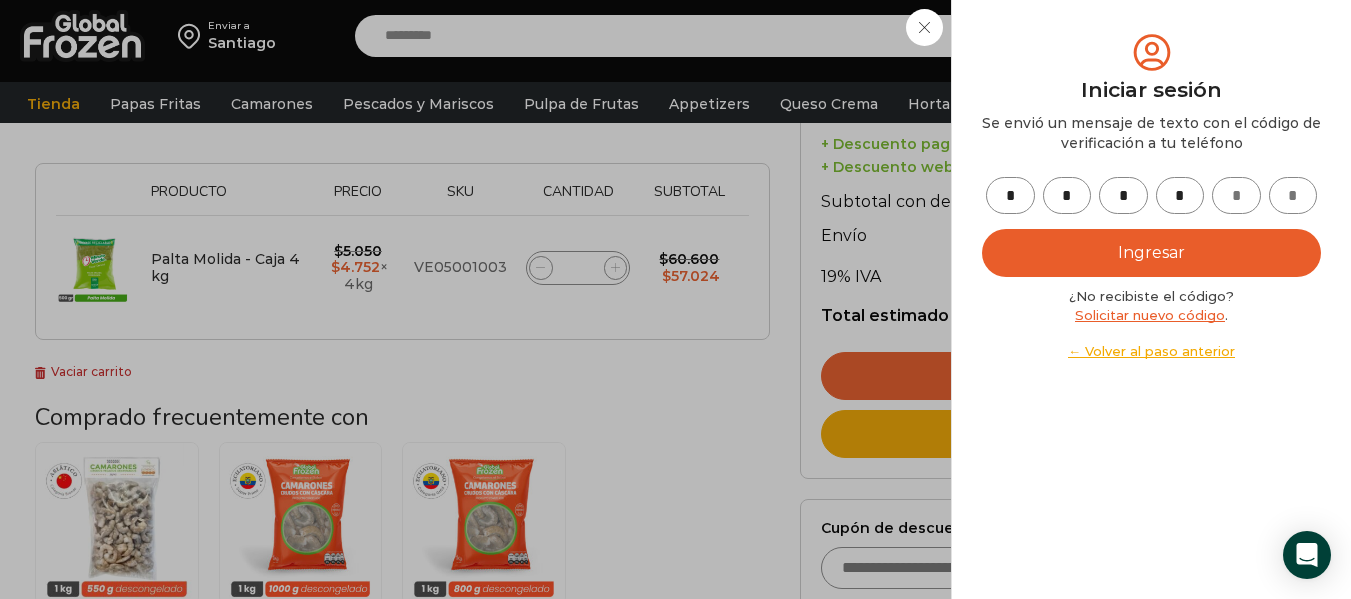 type on "*" 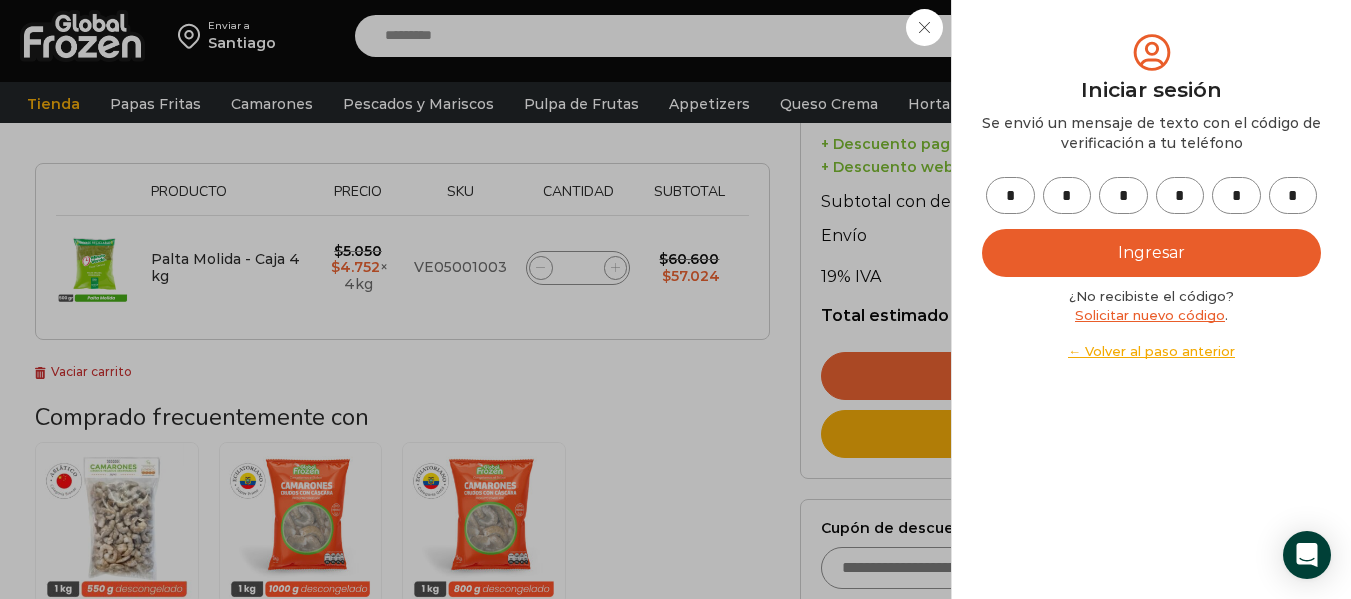 type on "*" 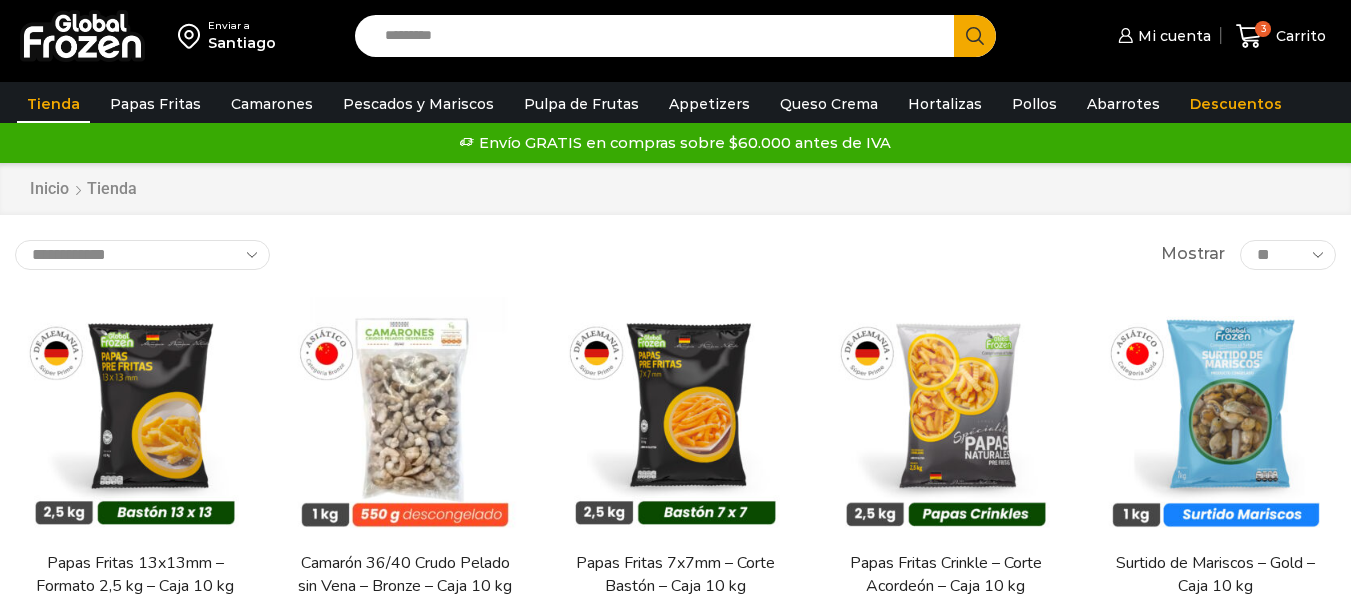 scroll, scrollTop: 0, scrollLeft: 0, axis: both 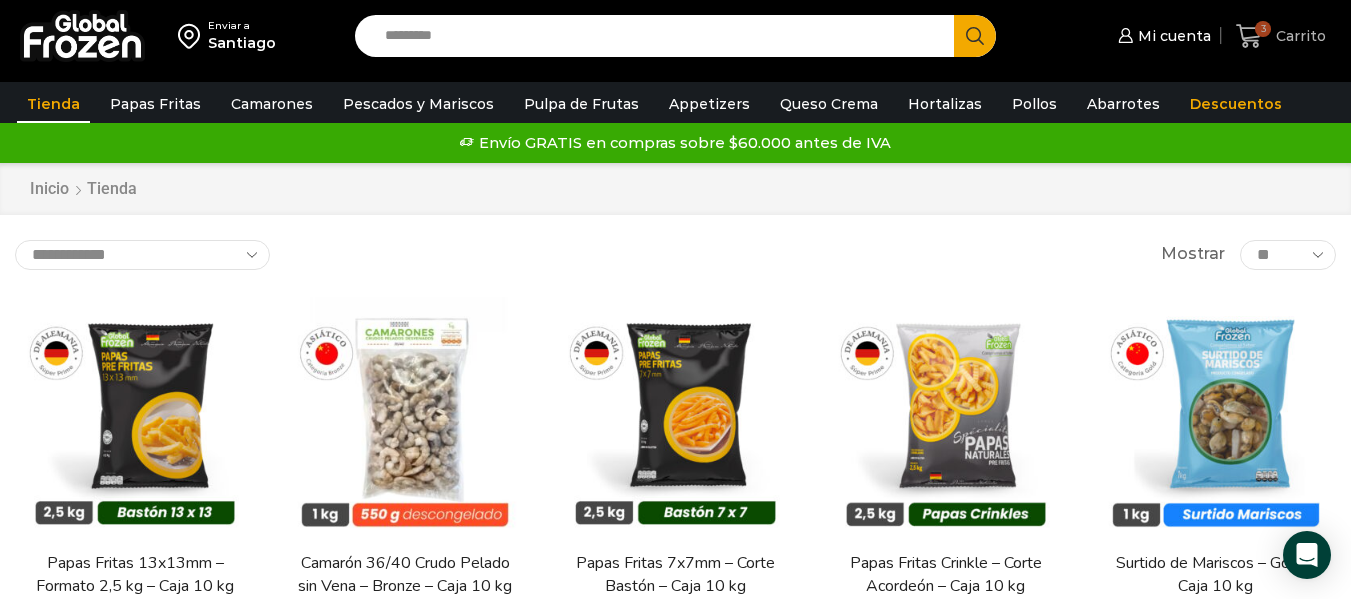 click on "Carrito" at bounding box center (1298, 36) 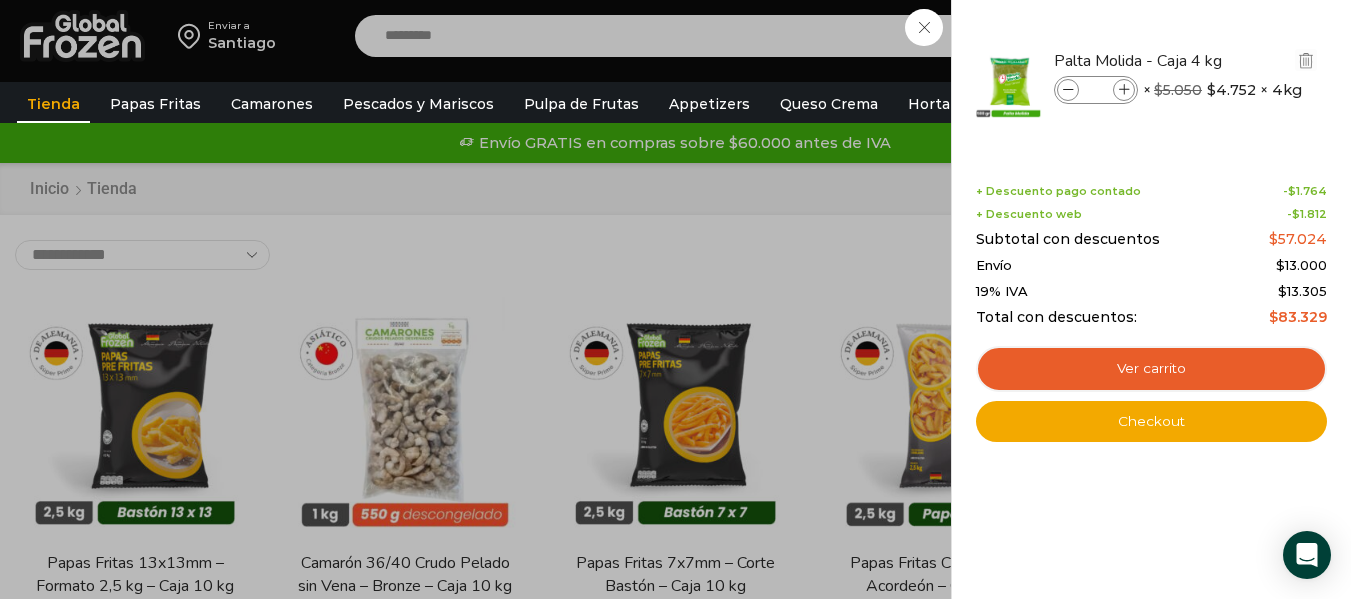 click at bounding box center (1124, 90) 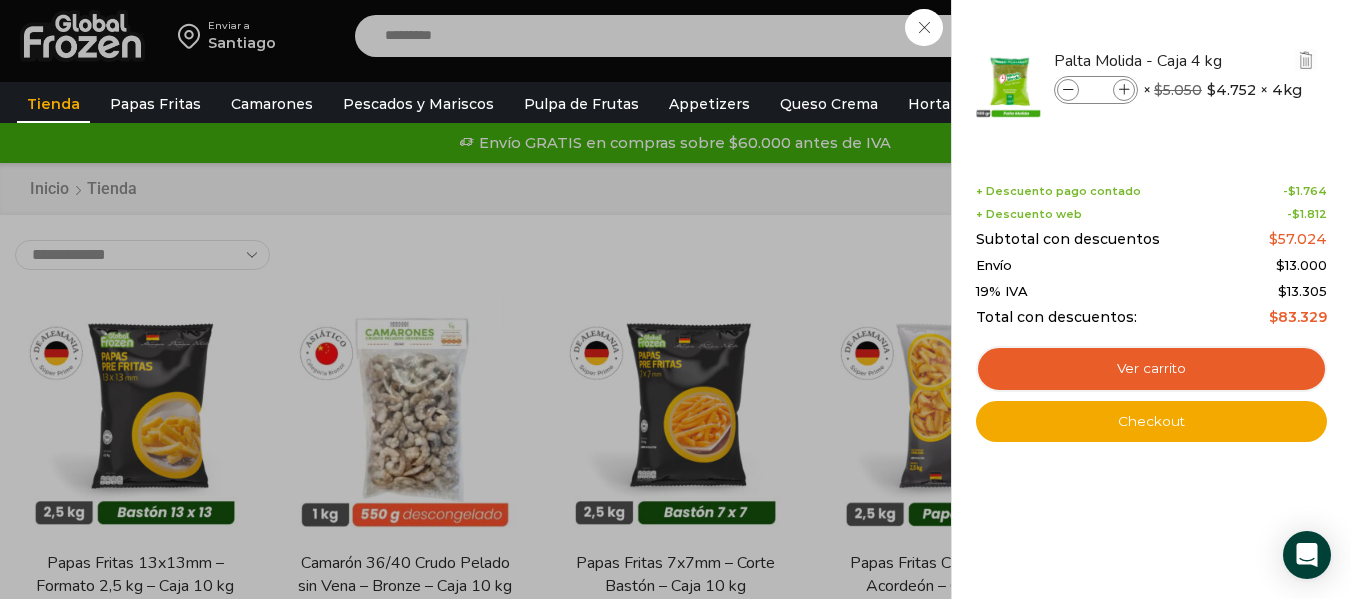 type on "*" 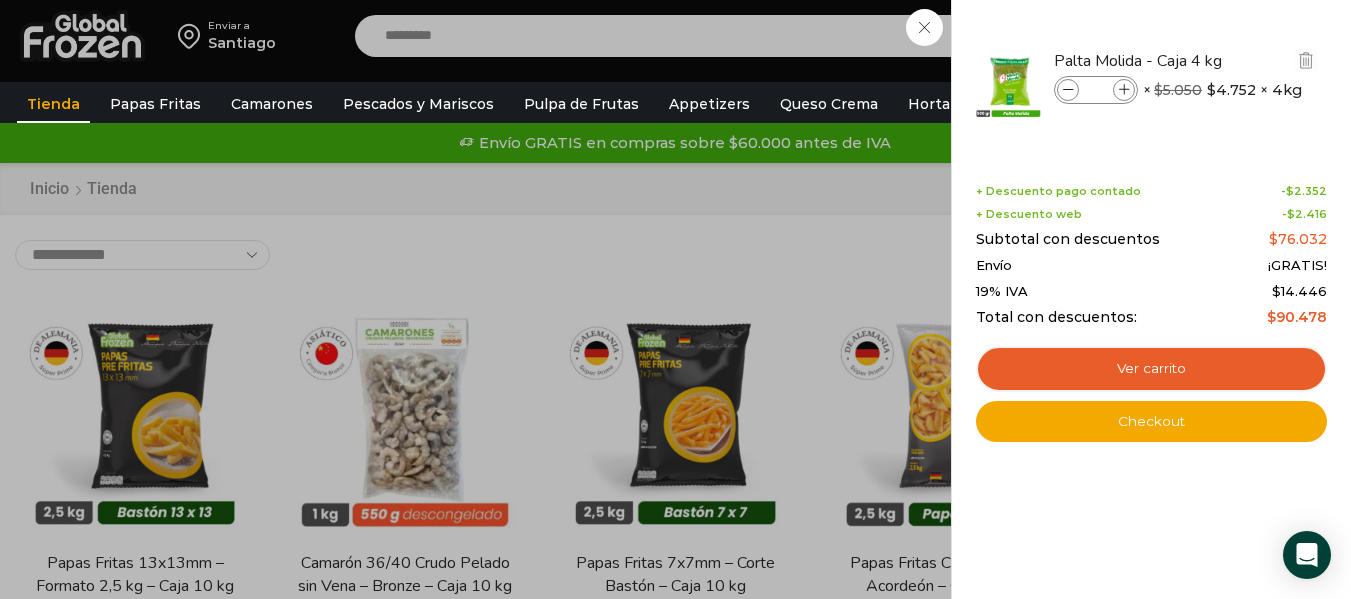 click at bounding box center (1009, 85) 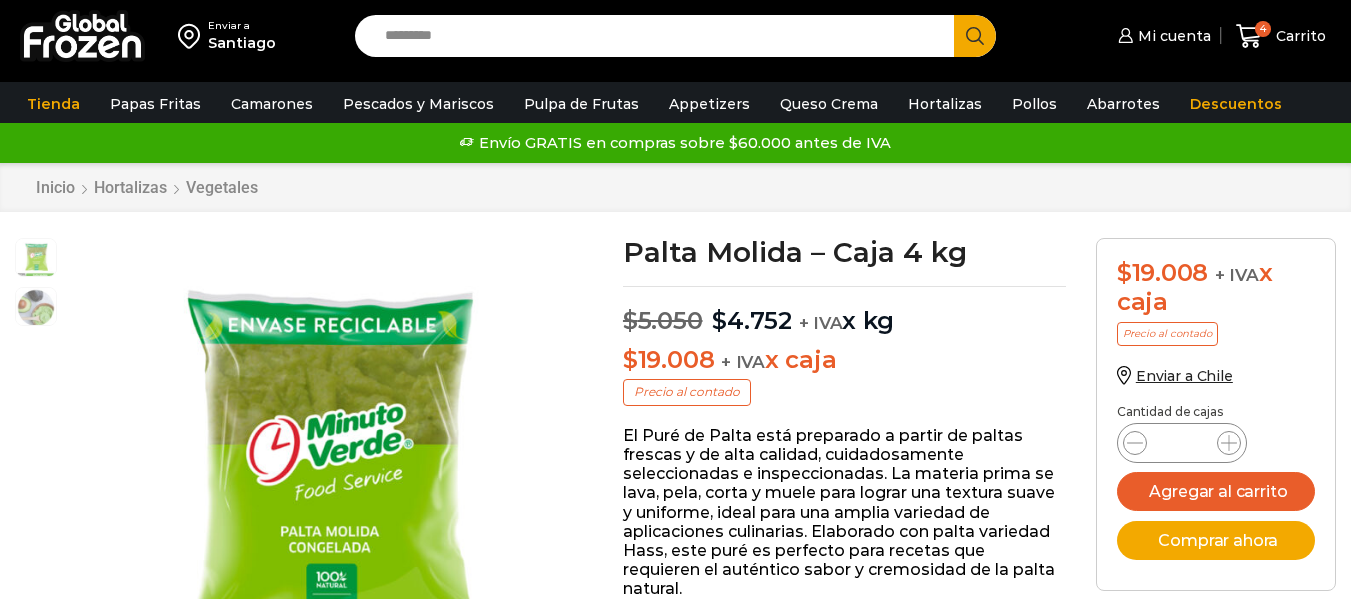 scroll, scrollTop: 0, scrollLeft: 0, axis: both 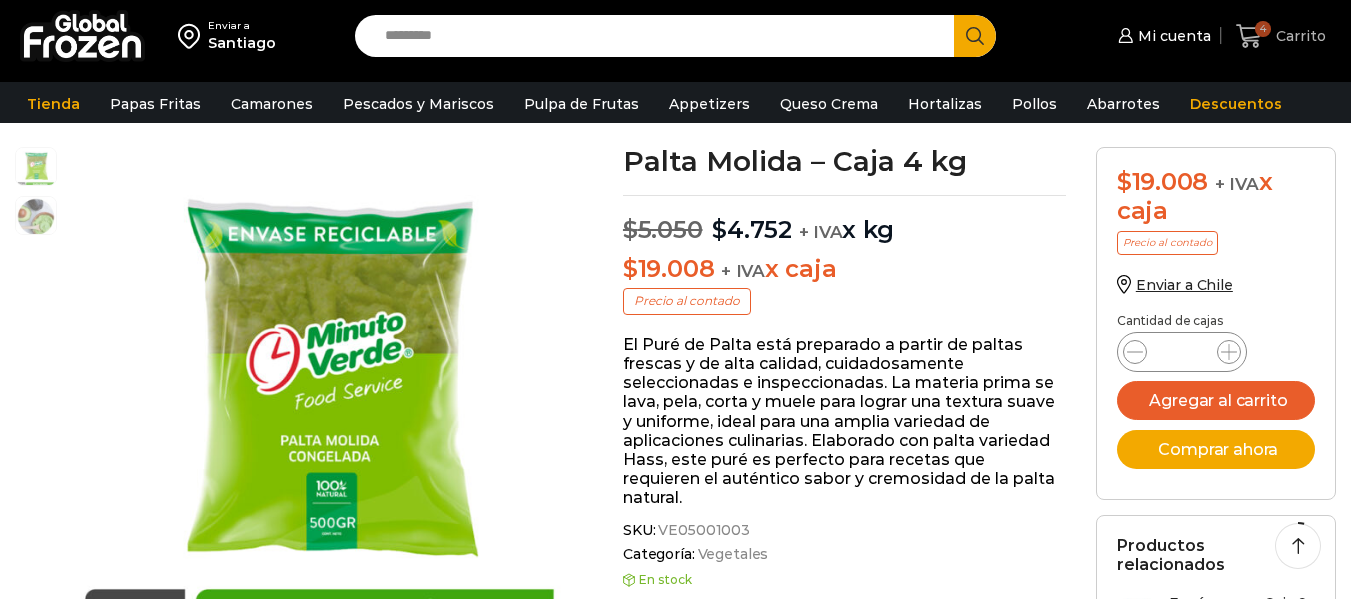 click on "4" at bounding box center [1263, 29] 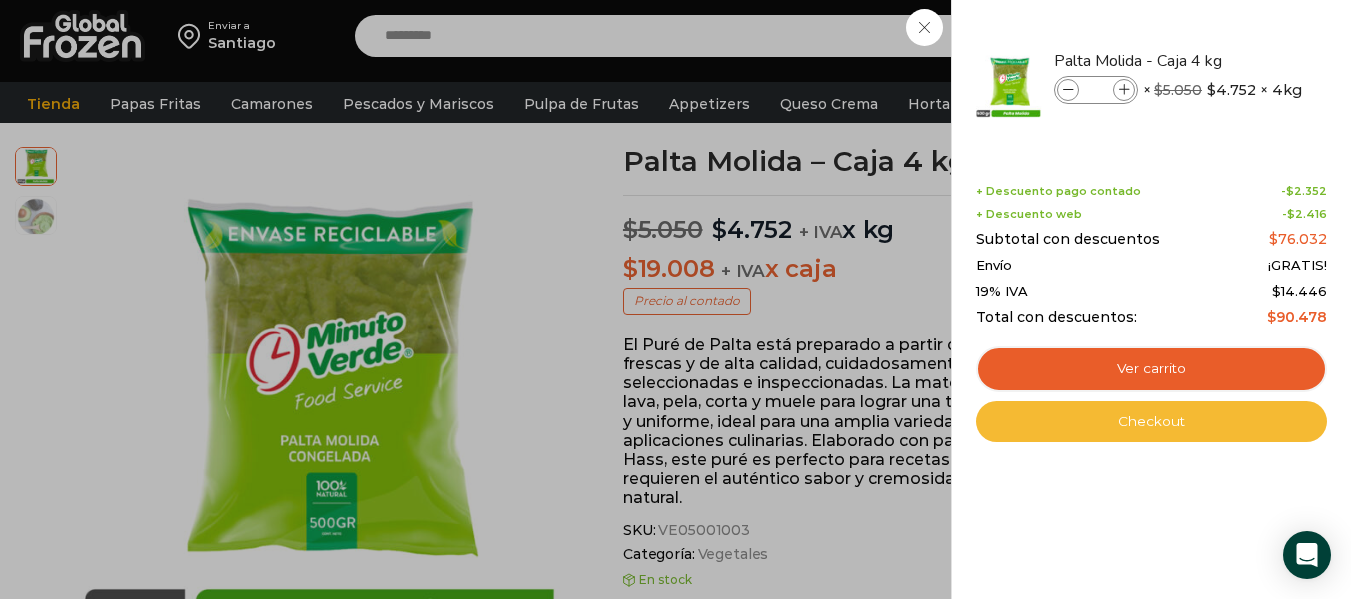 click on "Checkout" at bounding box center [1151, 422] 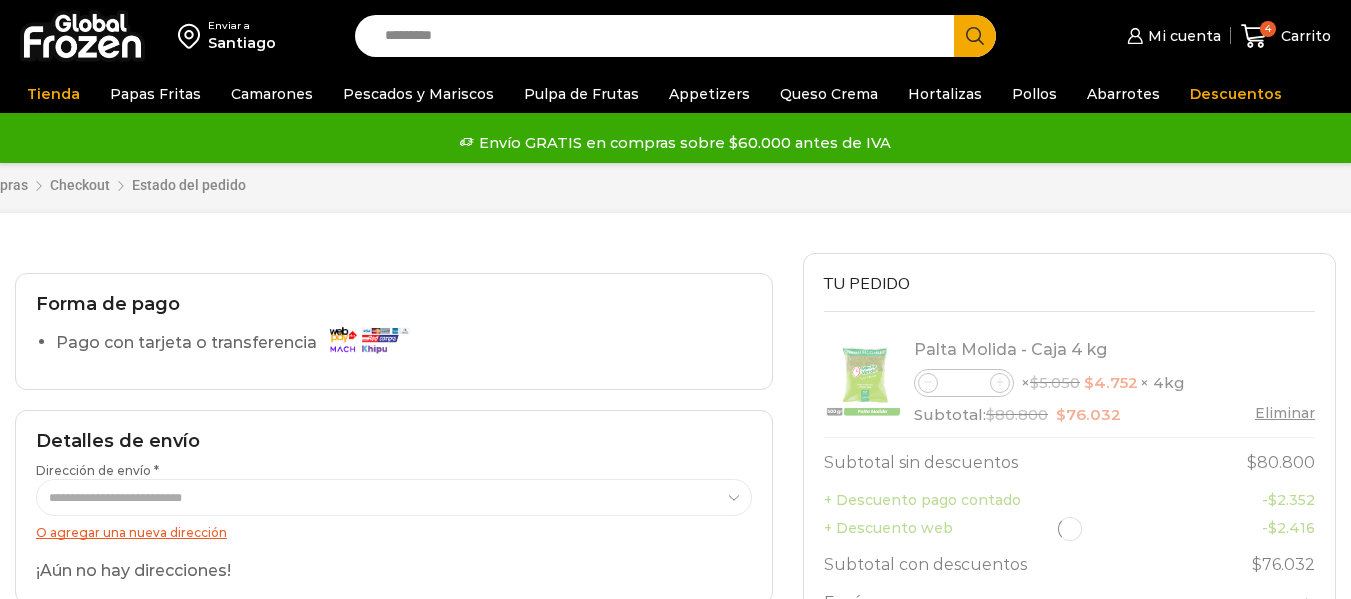 scroll, scrollTop: 0, scrollLeft: 0, axis: both 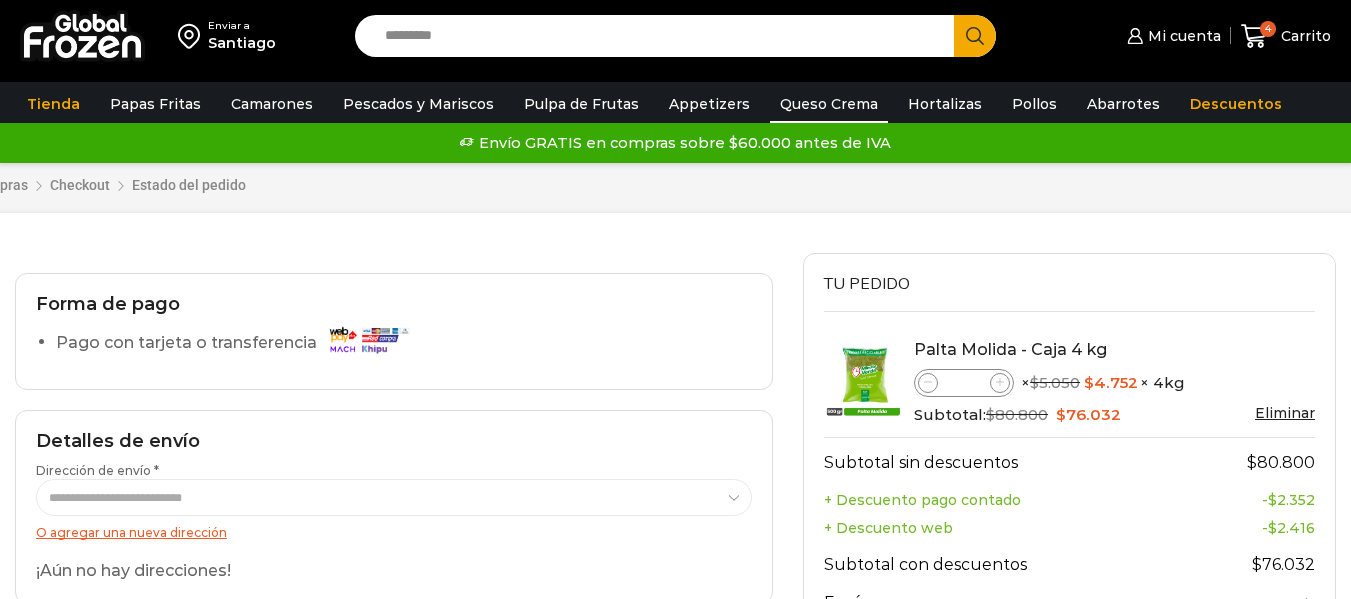 click on "Queso Crema" at bounding box center (829, 104) 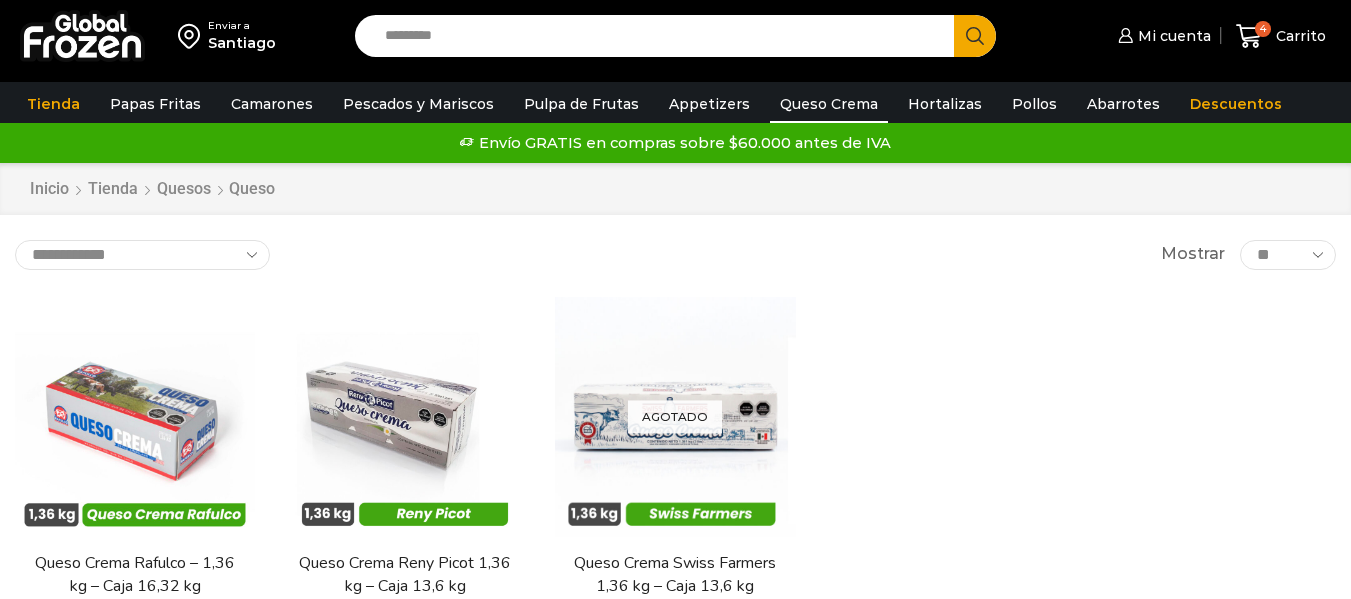 scroll, scrollTop: 0, scrollLeft: 0, axis: both 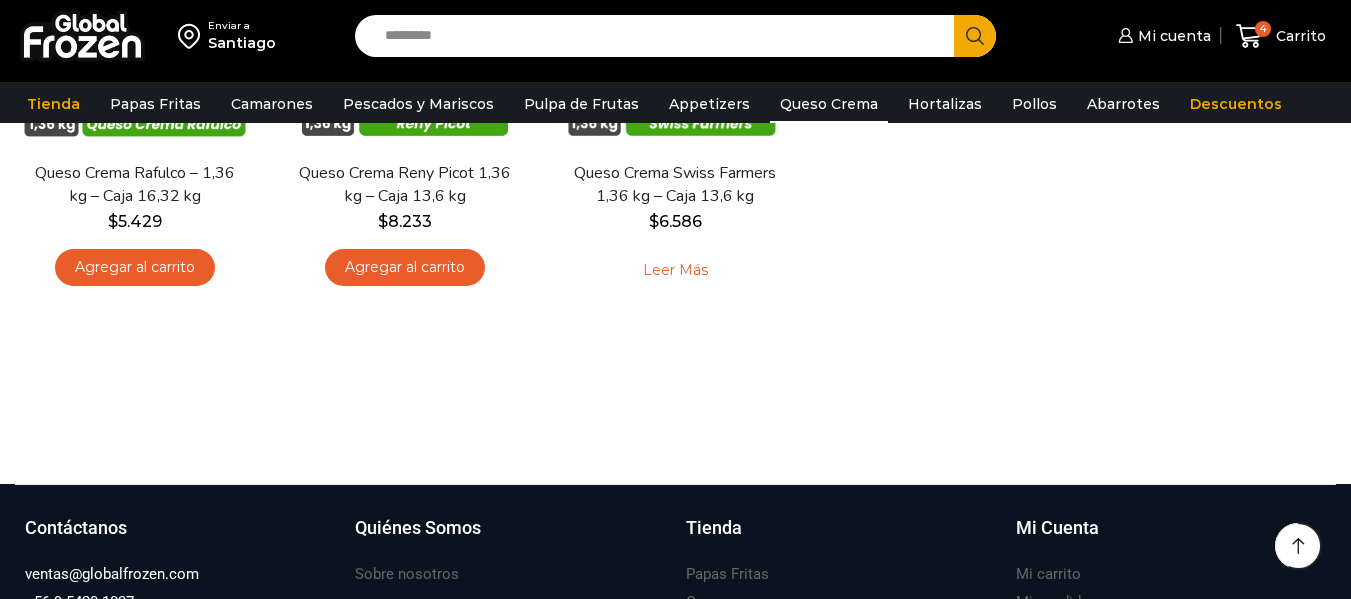 click 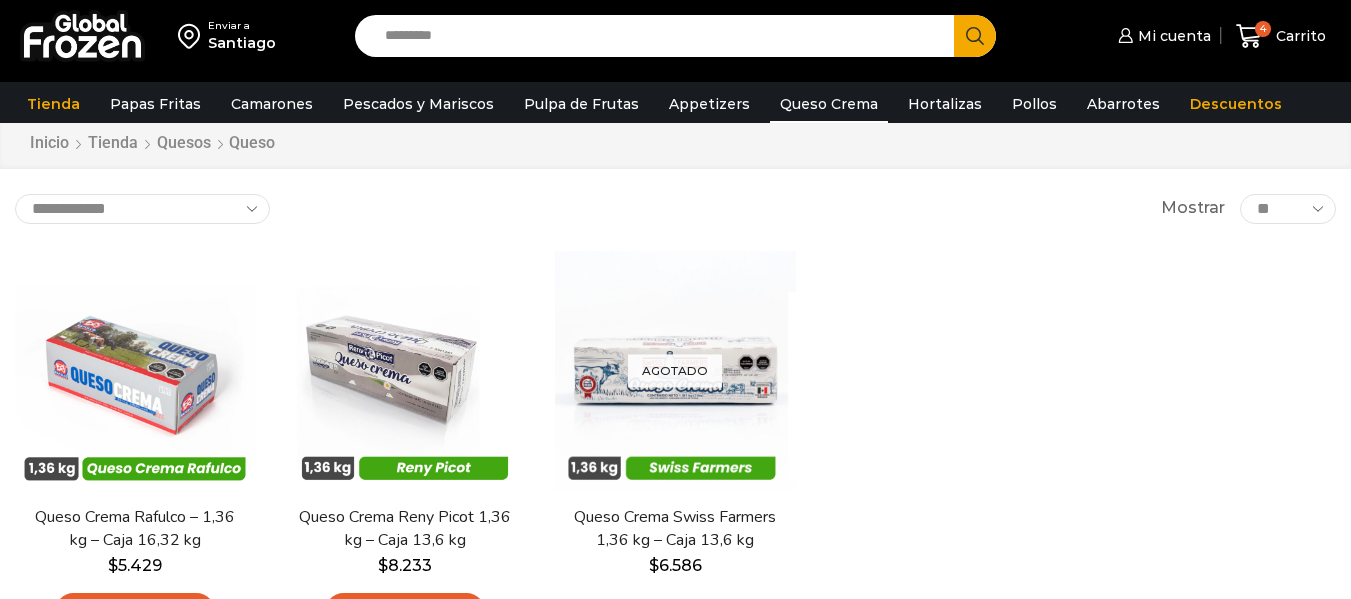 scroll, scrollTop: 0, scrollLeft: 0, axis: both 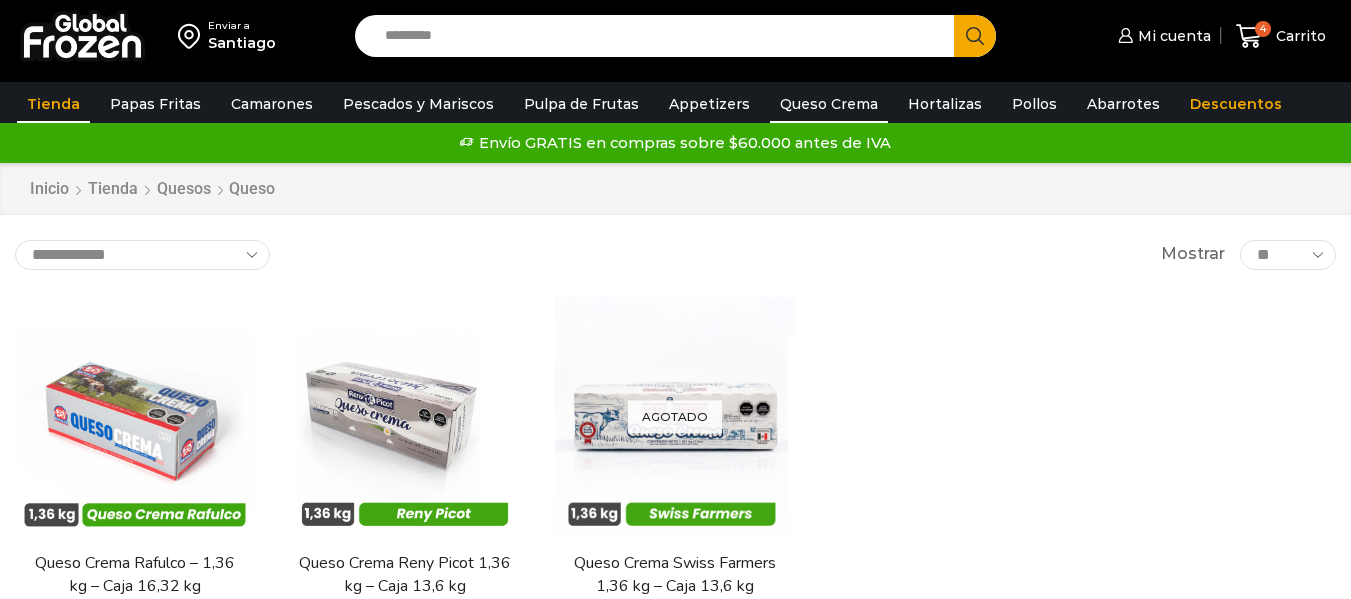 click on "Tienda" at bounding box center (53, 104) 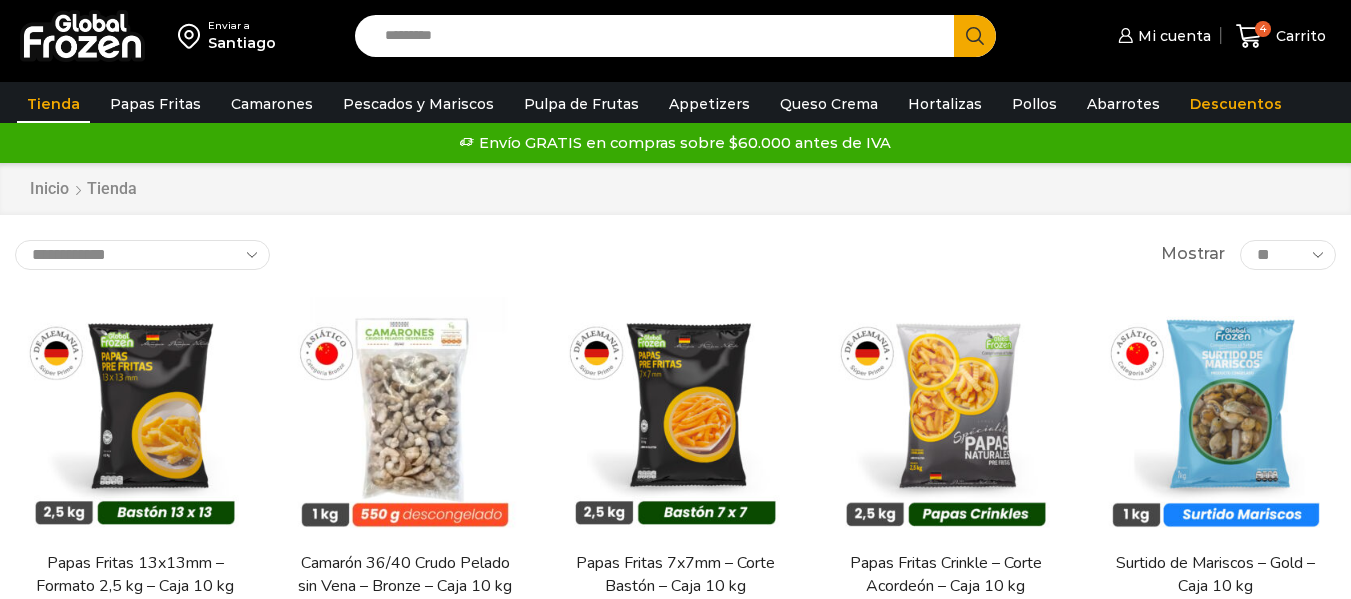 scroll, scrollTop: 0, scrollLeft: 0, axis: both 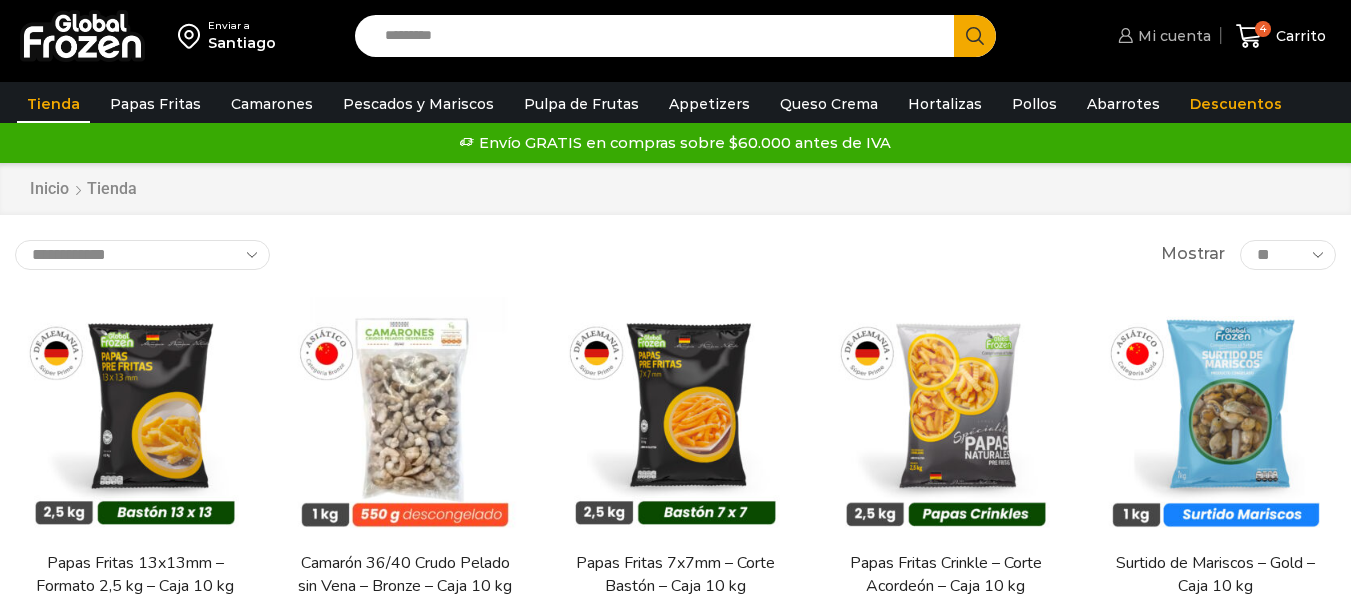 click on "Mi cuenta" at bounding box center (1162, 36) 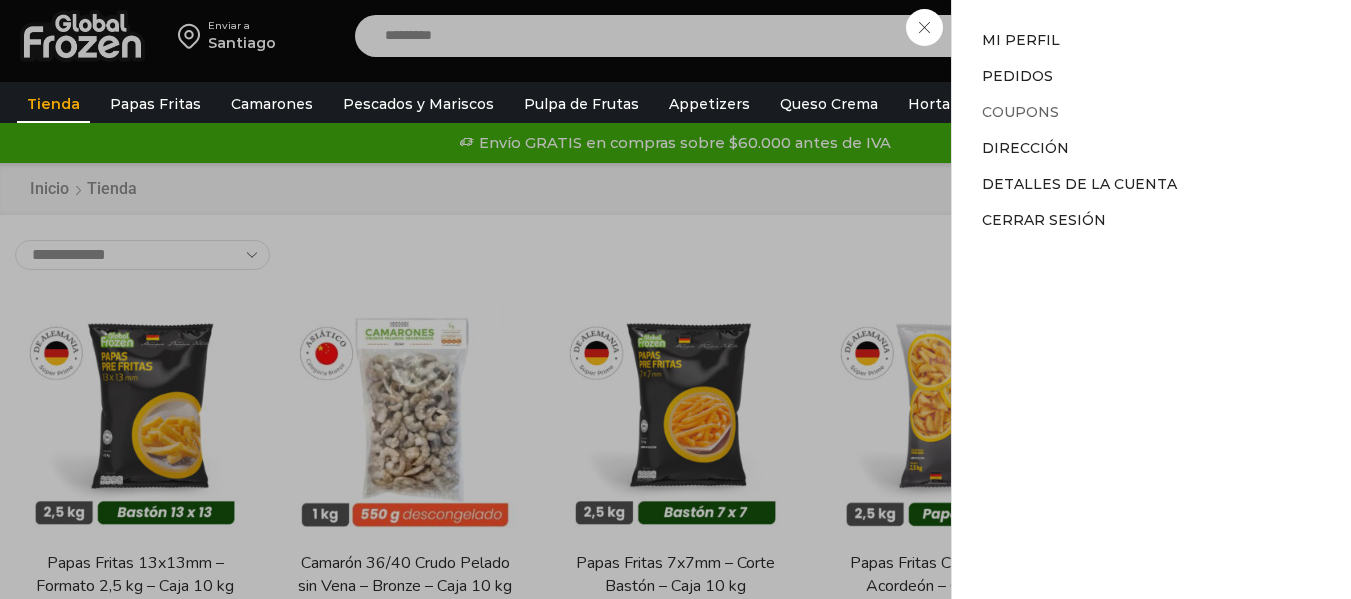 click on "Coupons" at bounding box center (1020, 112) 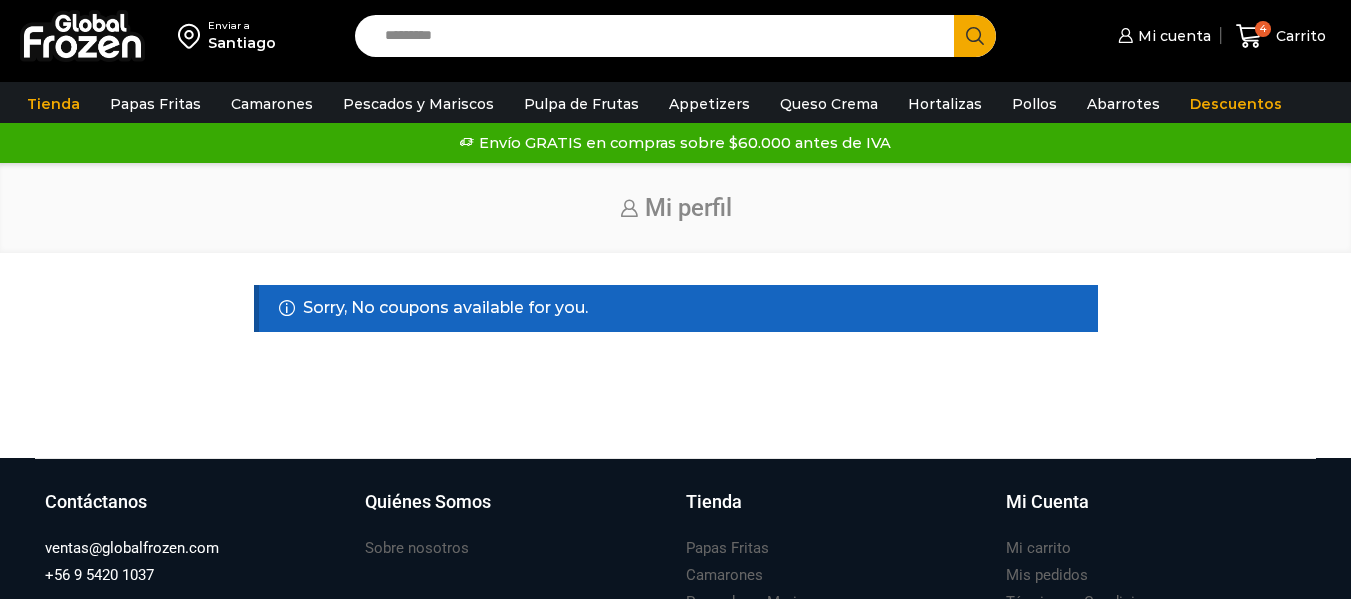 scroll, scrollTop: 0, scrollLeft: 0, axis: both 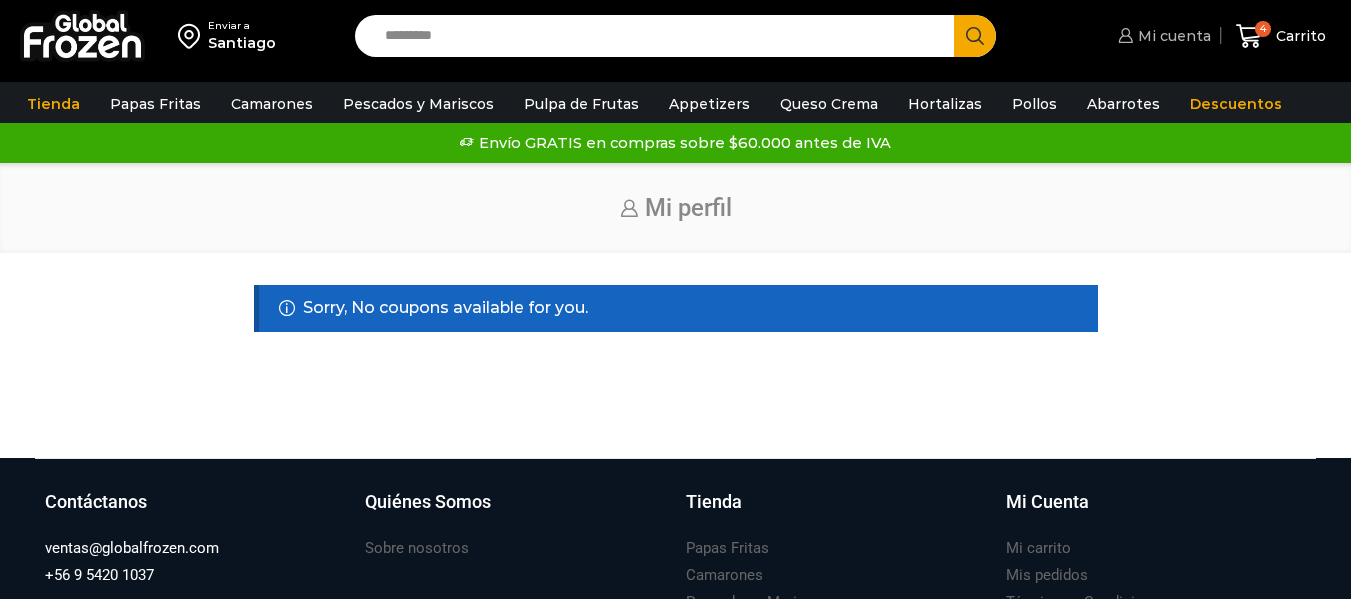 click on "Mi cuenta" at bounding box center (1172, 36) 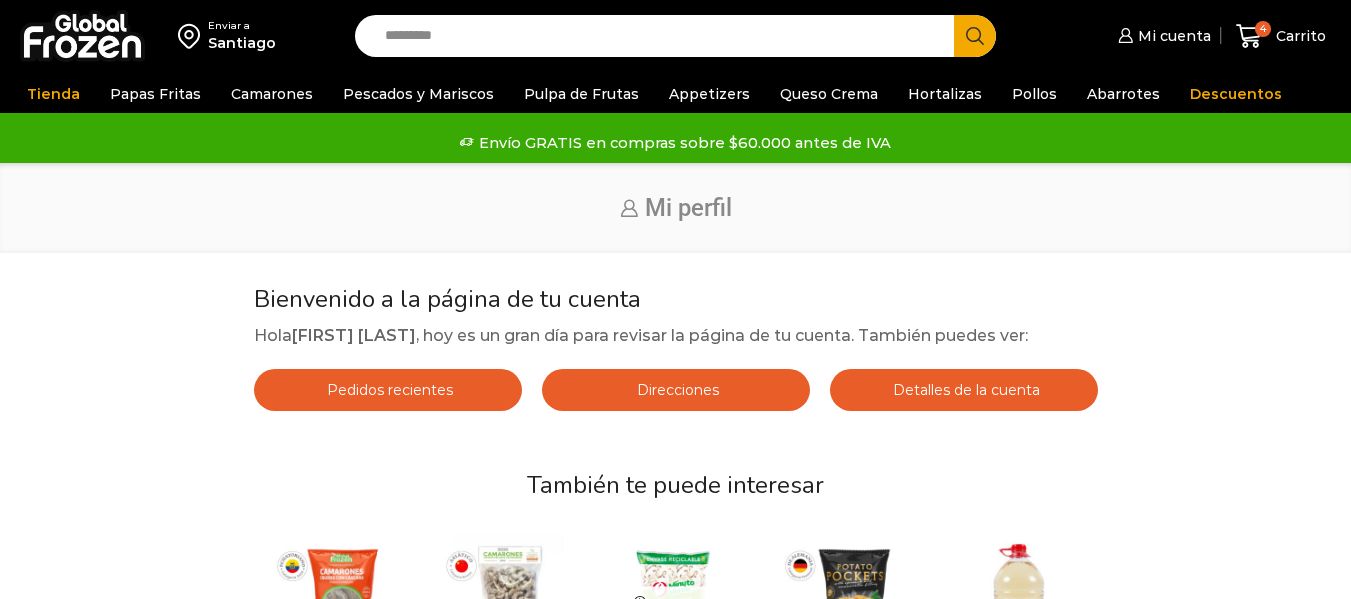 scroll, scrollTop: 0, scrollLeft: 0, axis: both 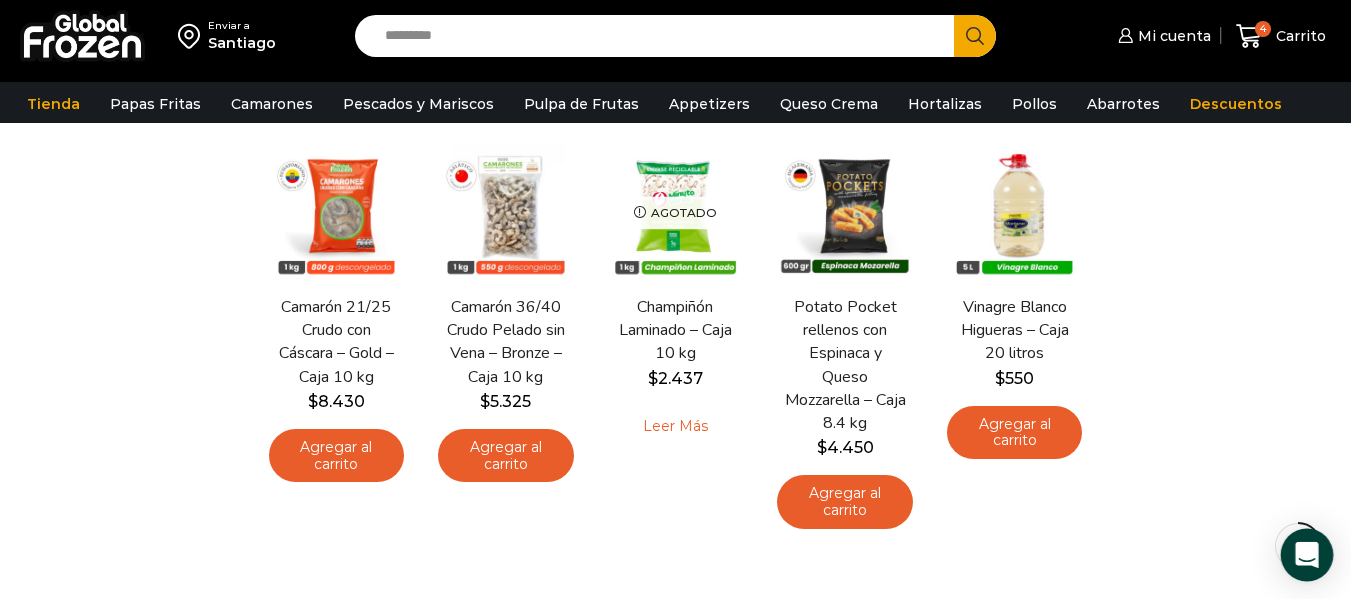 click 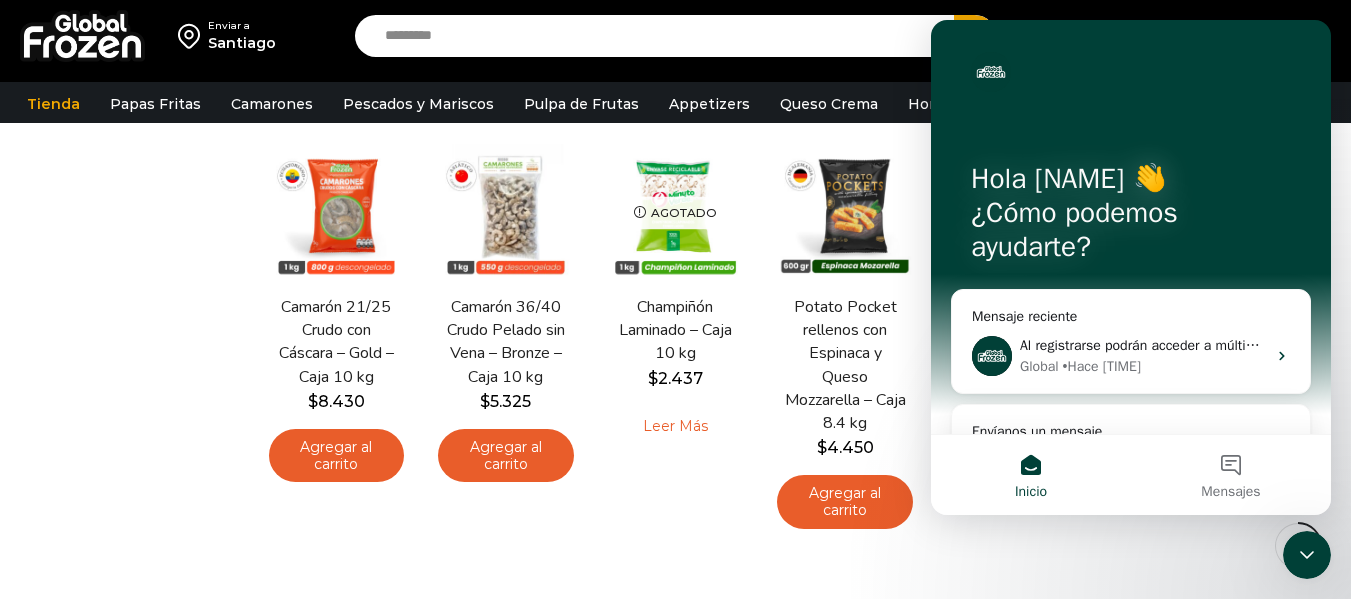 scroll, scrollTop: 0, scrollLeft: 0, axis: both 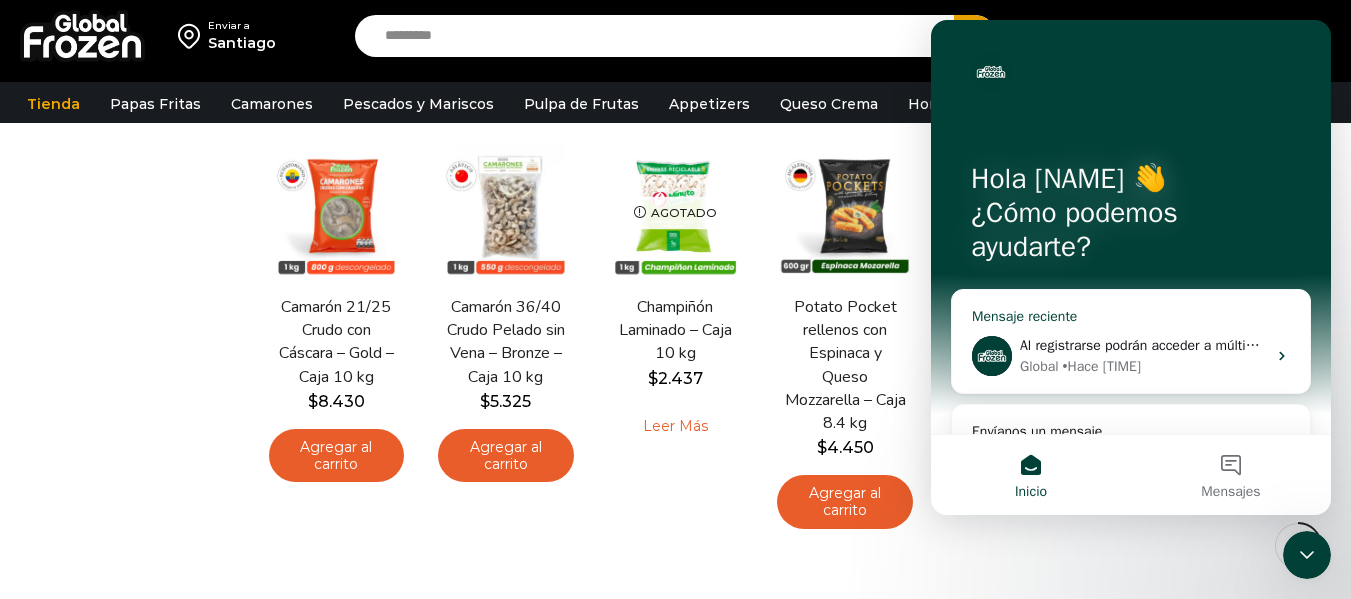 click on "Global •  Hace 14h" at bounding box center [1143, 366] 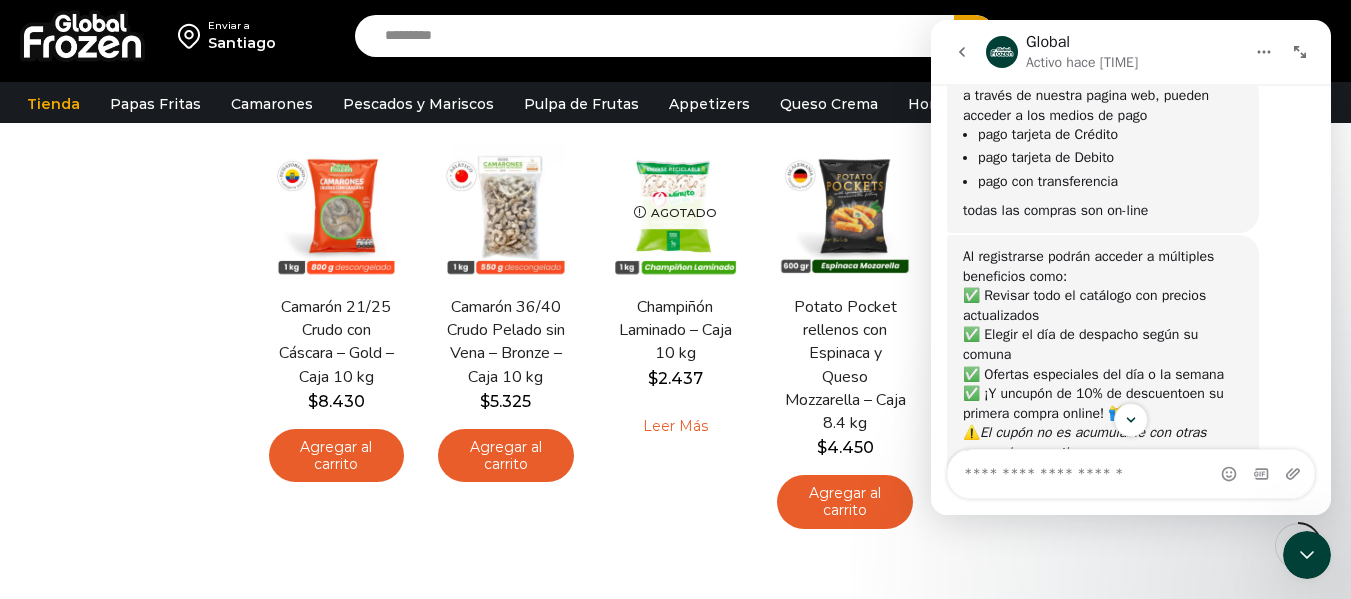 scroll, scrollTop: 975, scrollLeft: 0, axis: vertical 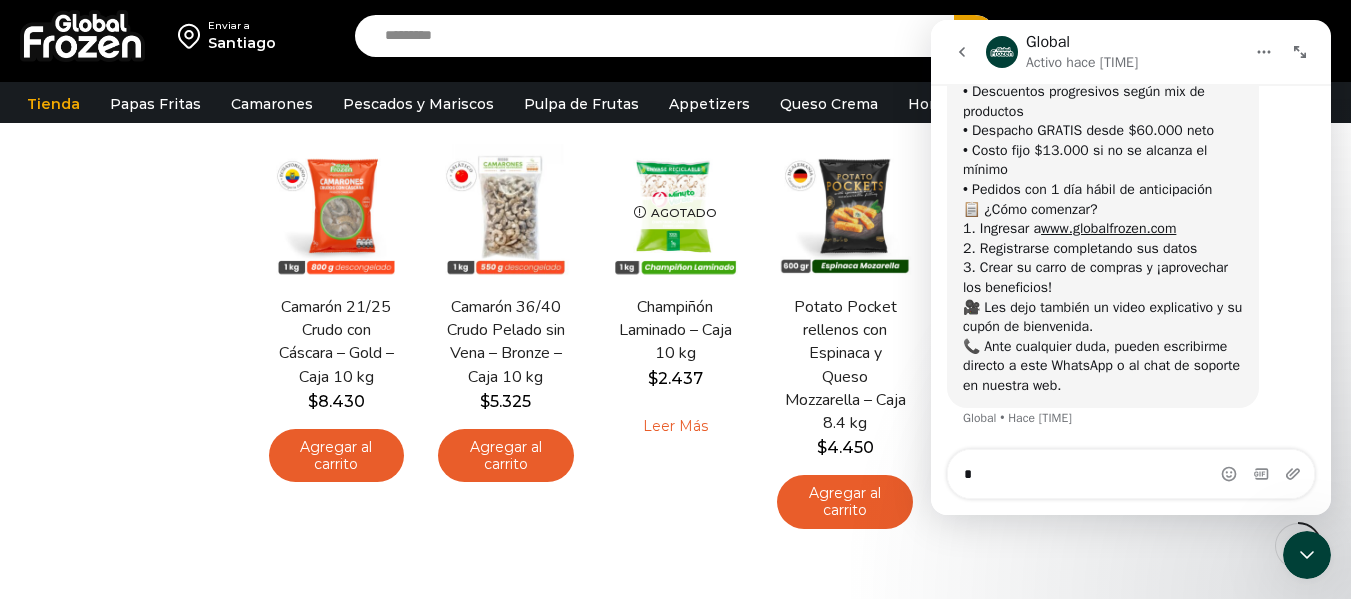 type on "*" 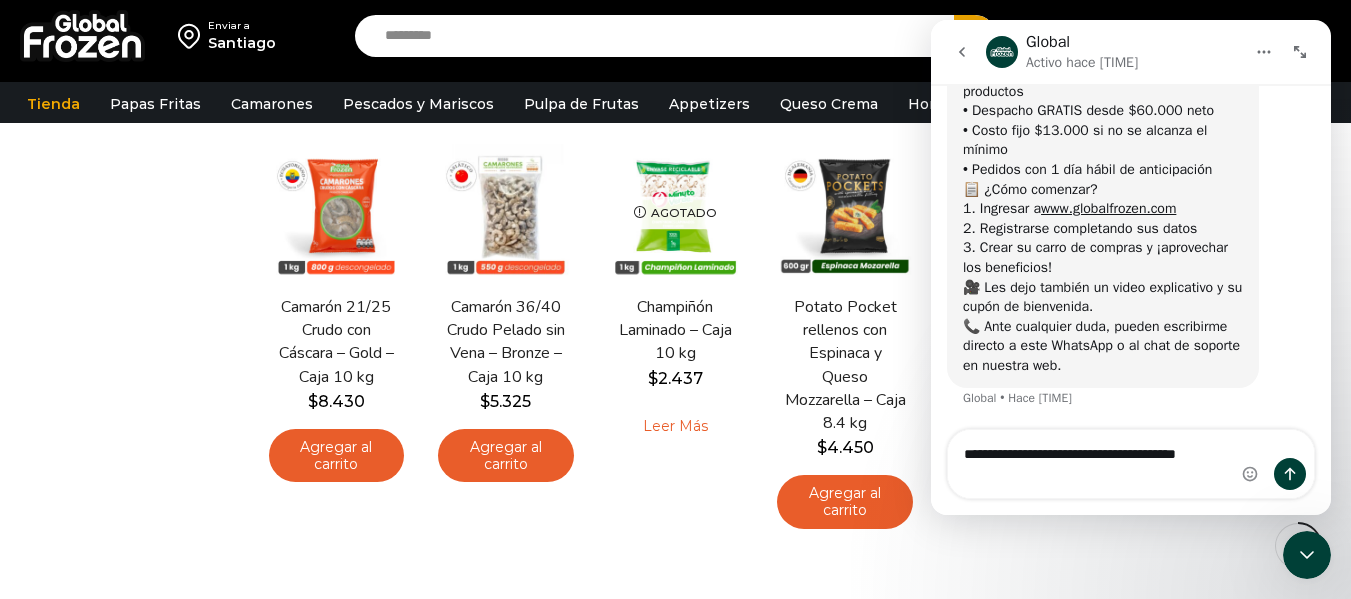type on "**********" 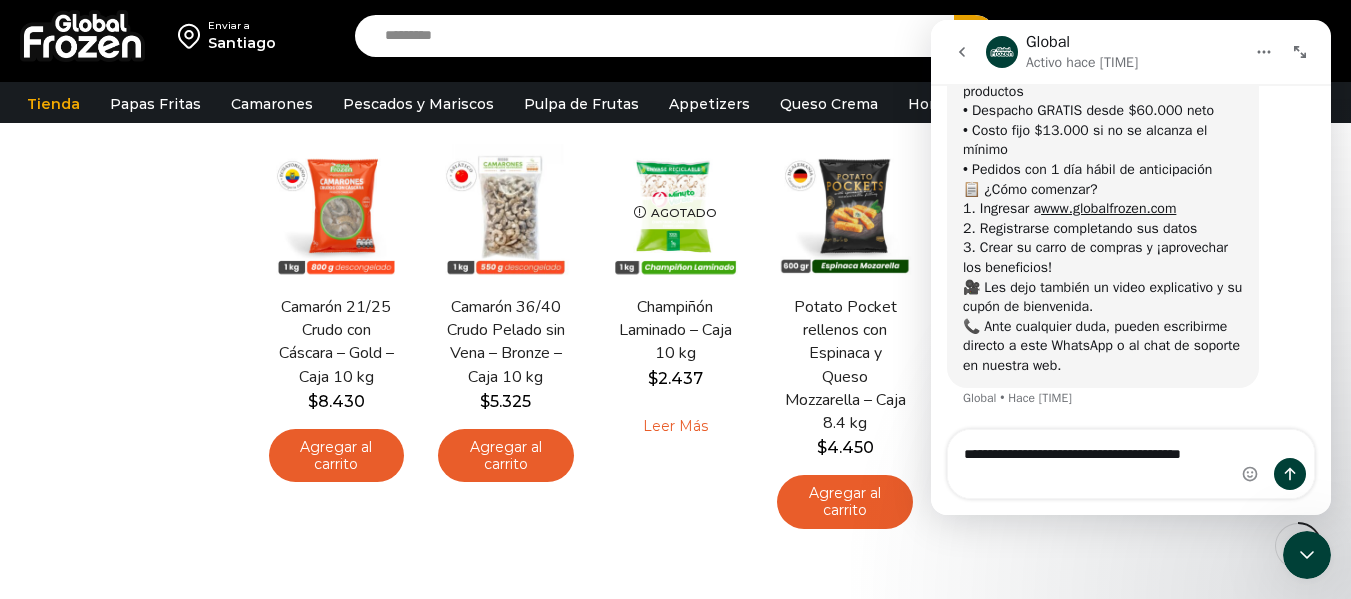 type 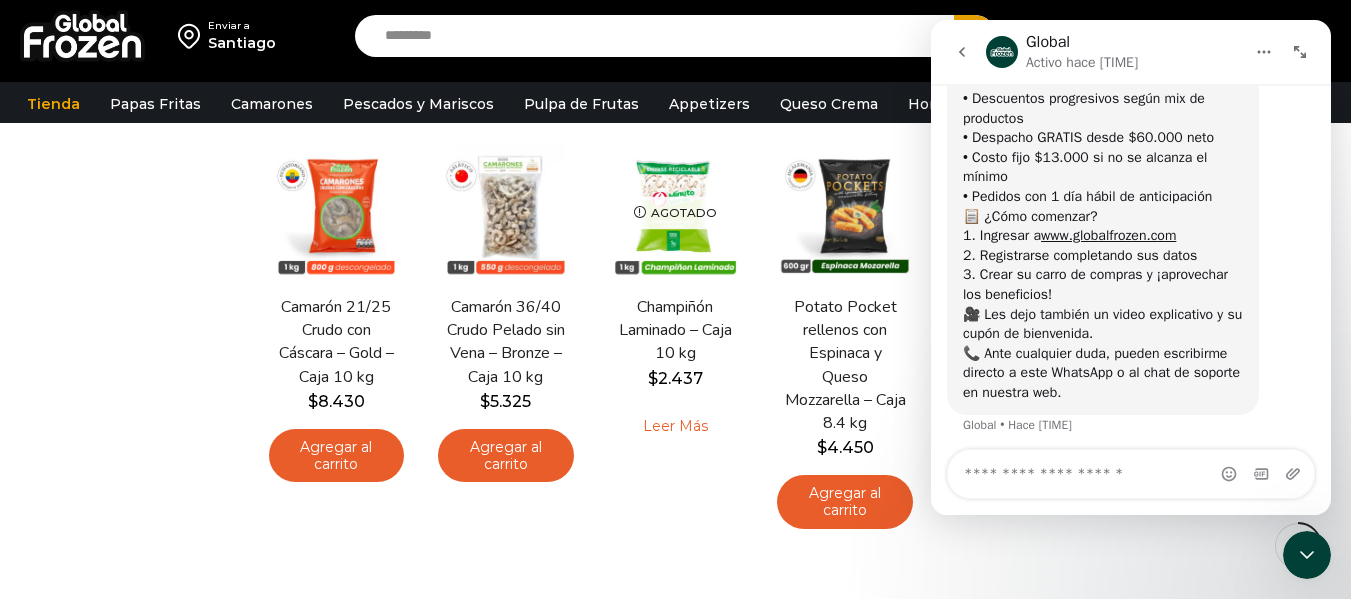 scroll, scrollTop: 1108, scrollLeft: 0, axis: vertical 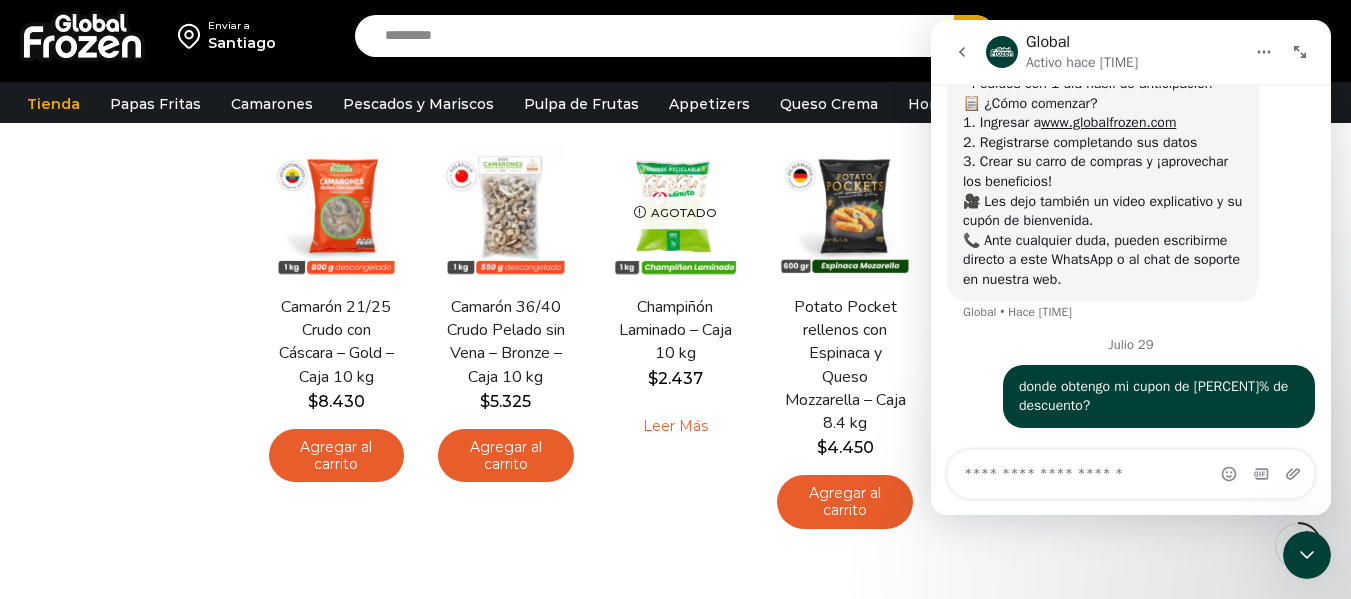 click at bounding box center (962, 52) 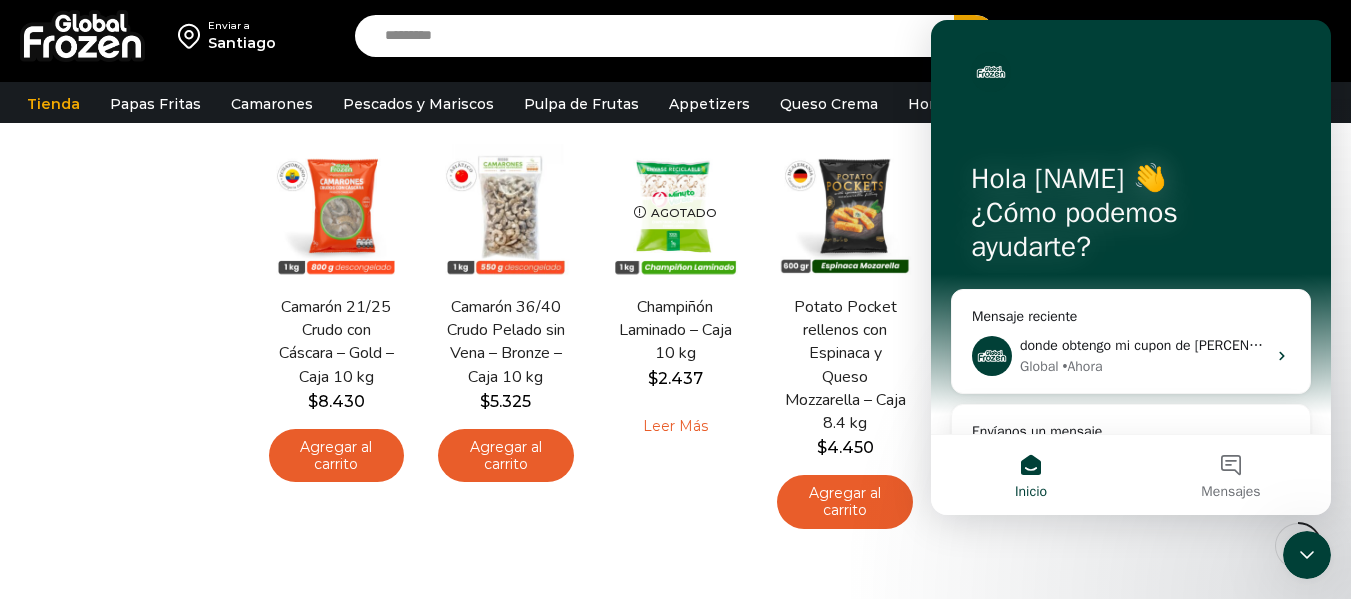 click 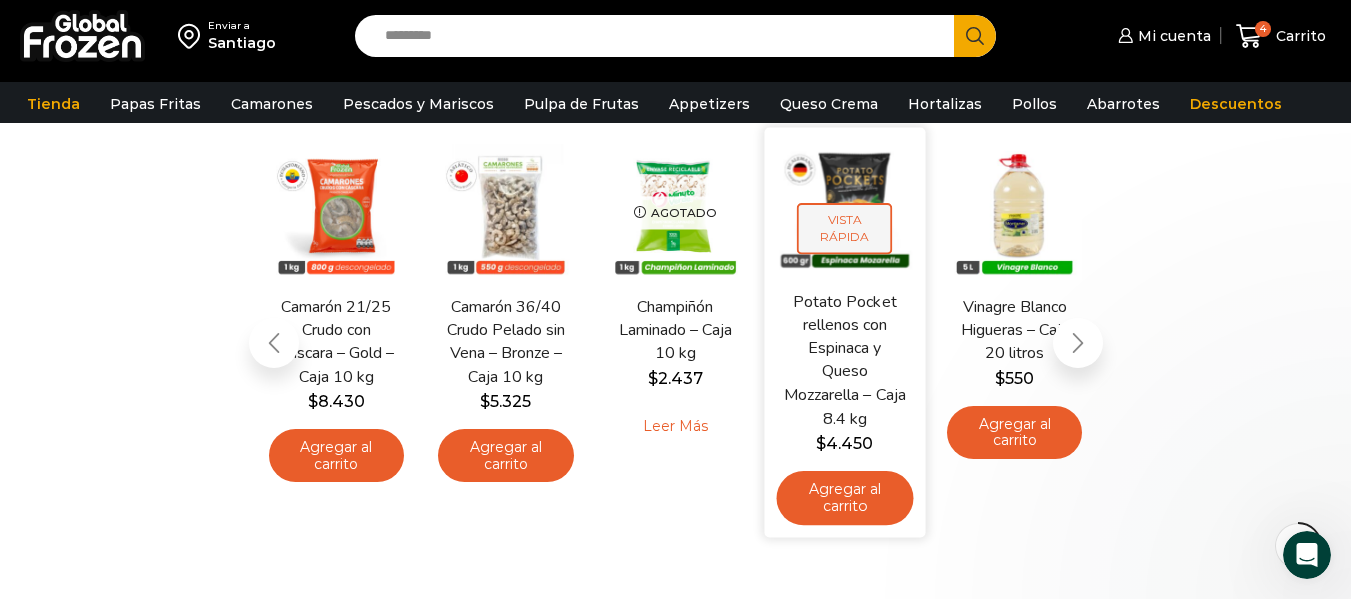 scroll, scrollTop: 0, scrollLeft: 0, axis: both 